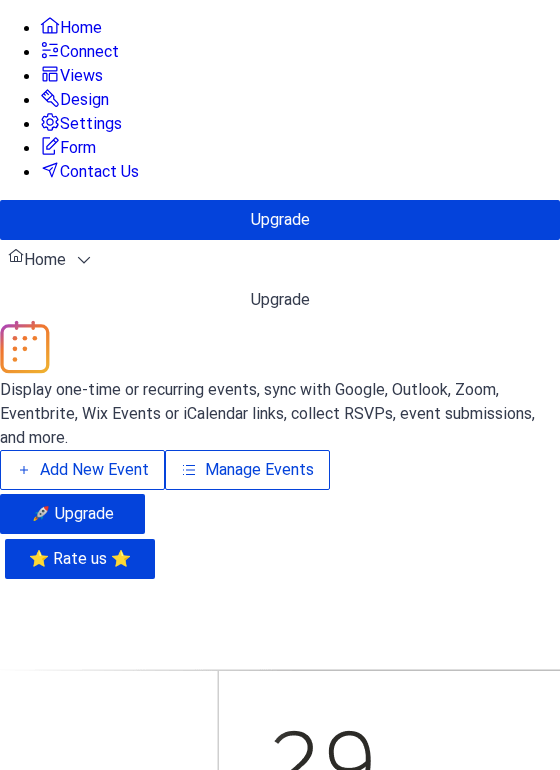 scroll, scrollTop: 0, scrollLeft: 0, axis: both 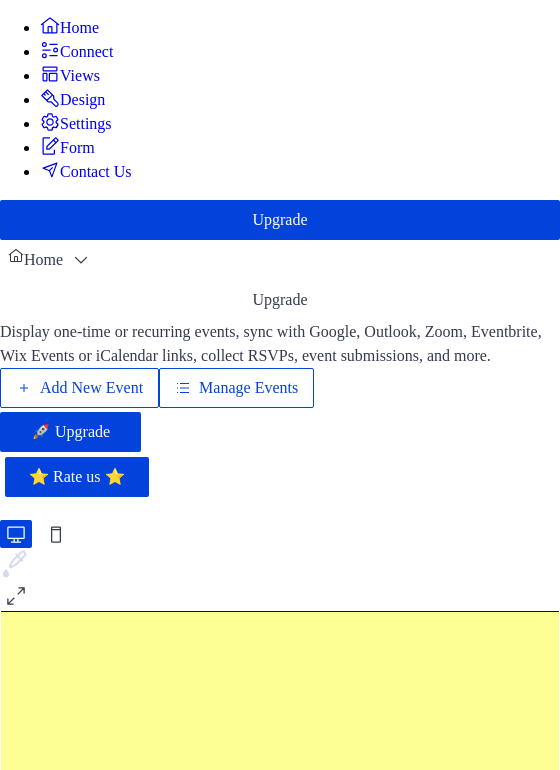 click on "Add New Event" at bounding box center (91, 388) 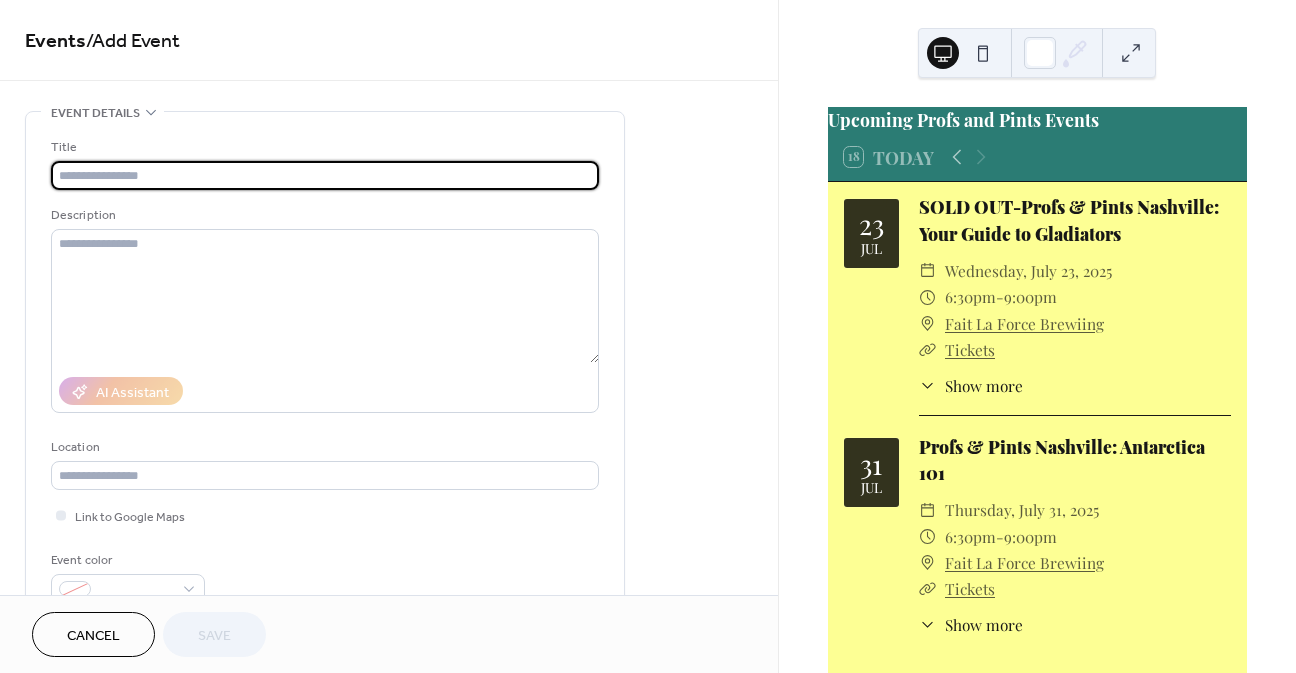scroll, scrollTop: 0, scrollLeft: 0, axis: both 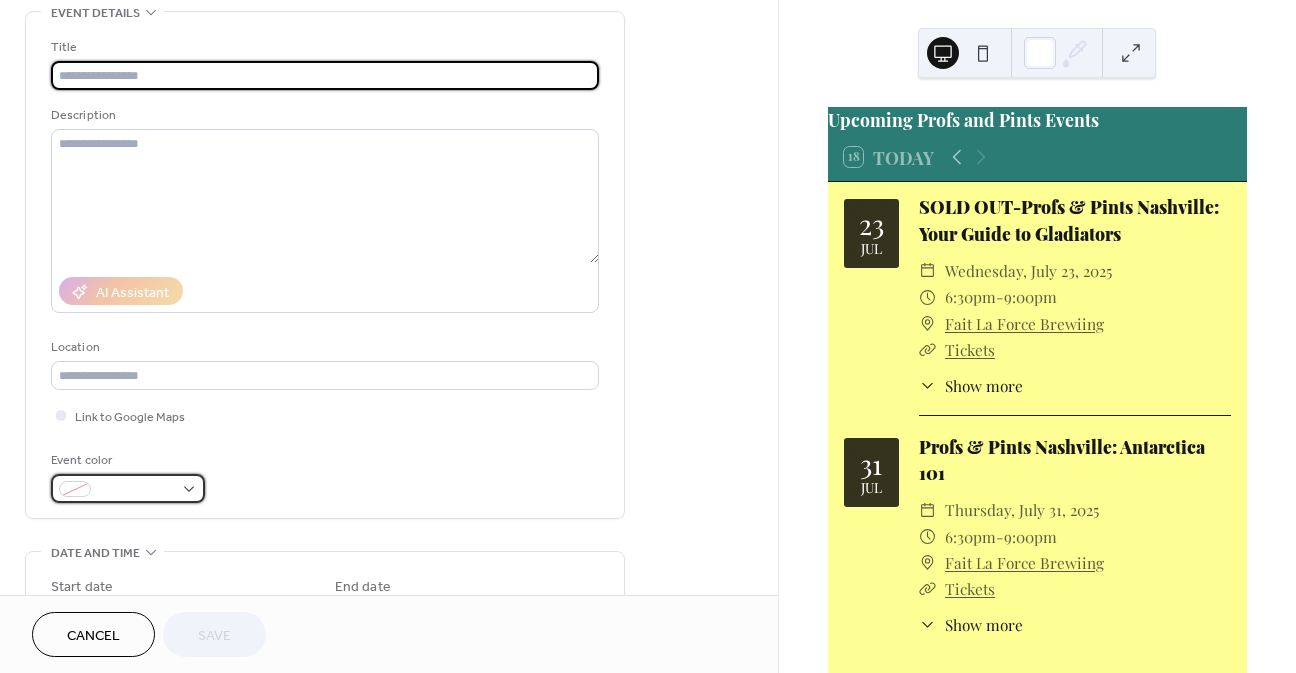 click at bounding box center [128, 488] 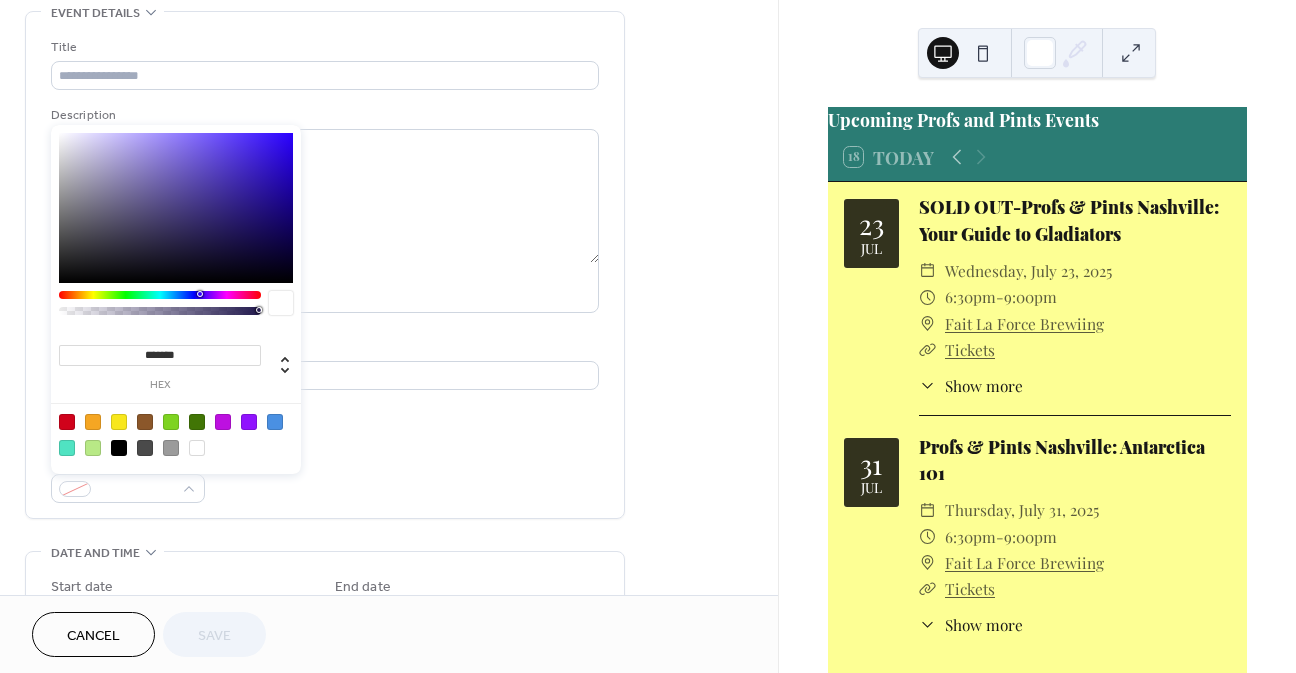 drag, startPoint x: 206, startPoint y: 356, endPoint x: 131, endPoint y: 358, distance: 75.026665 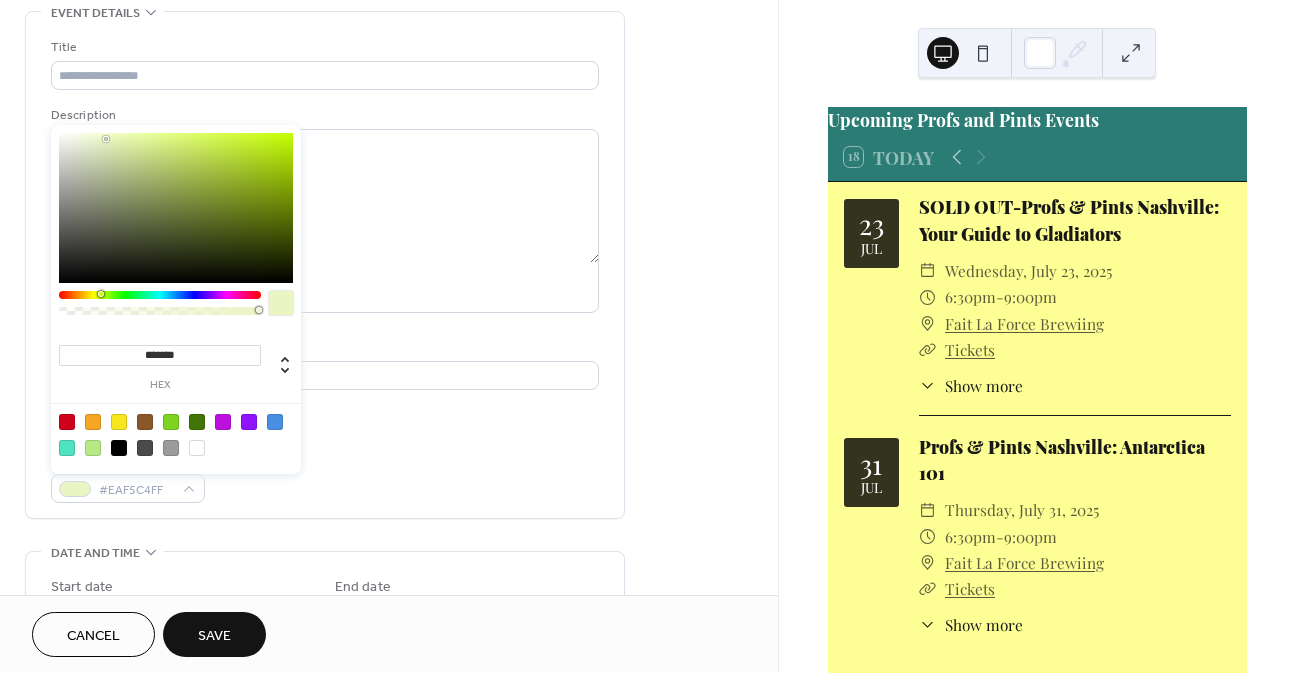 type on "********" 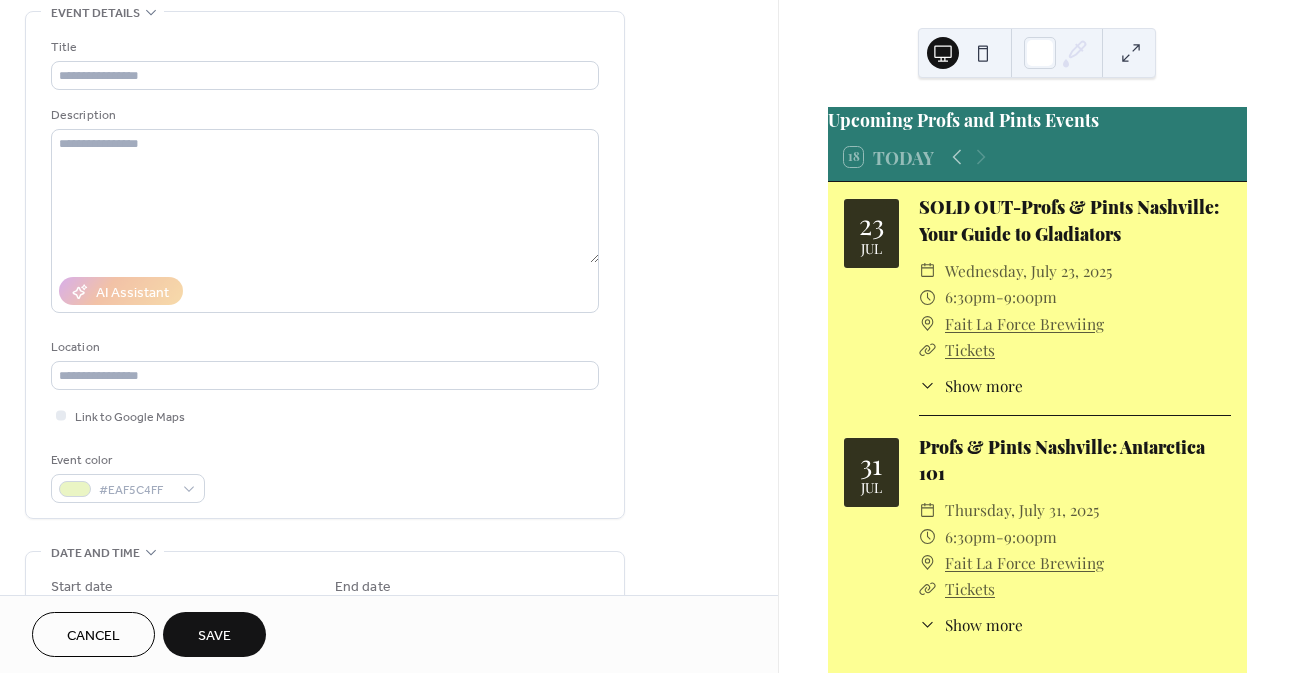 click on "Title Description AI Assistant Location Link to Google Maps Event color #EAF5C4FF" at bounding box center [325, 270] 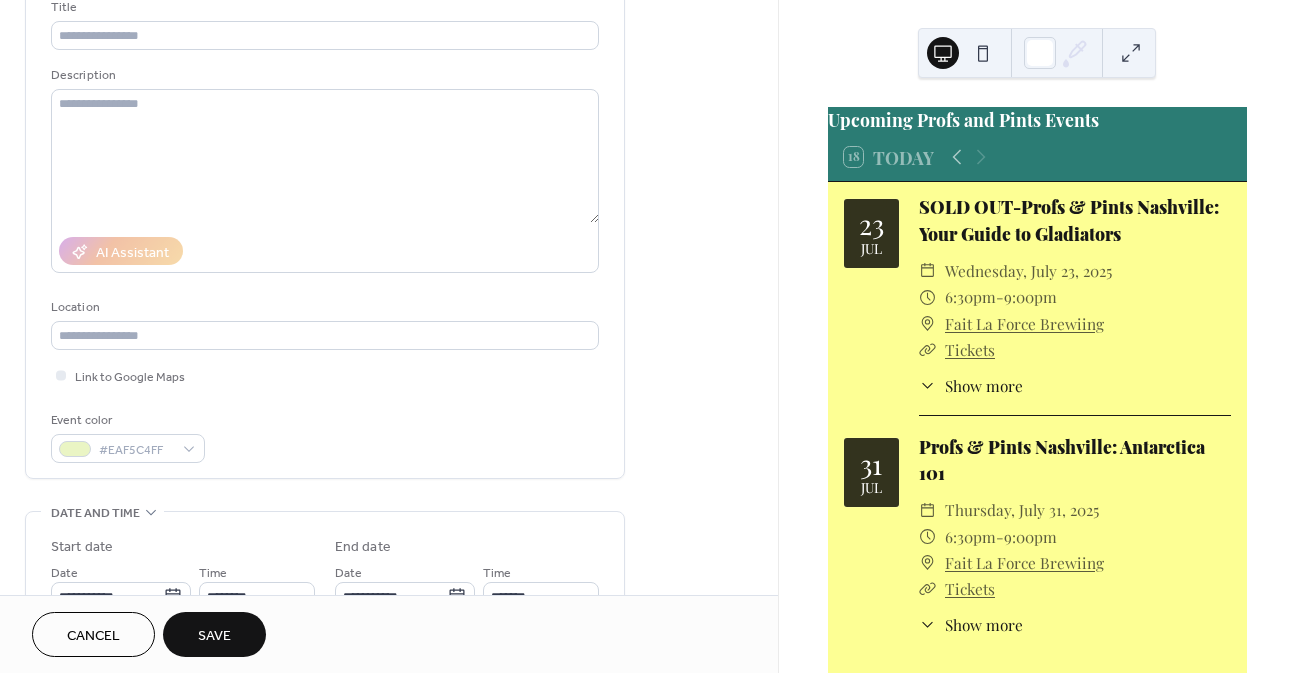 scroll, scrollTop: 200, scrollLeft: 0, axis: vertical 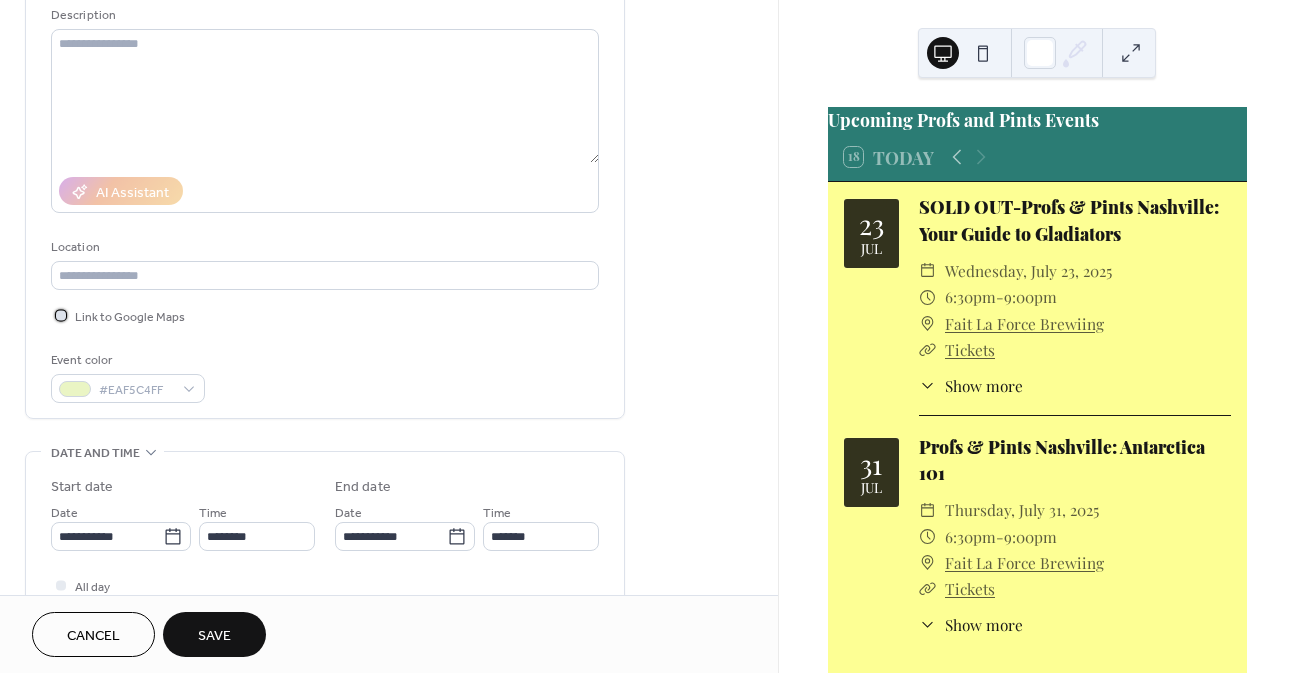 click at bounding box center [61, 315] 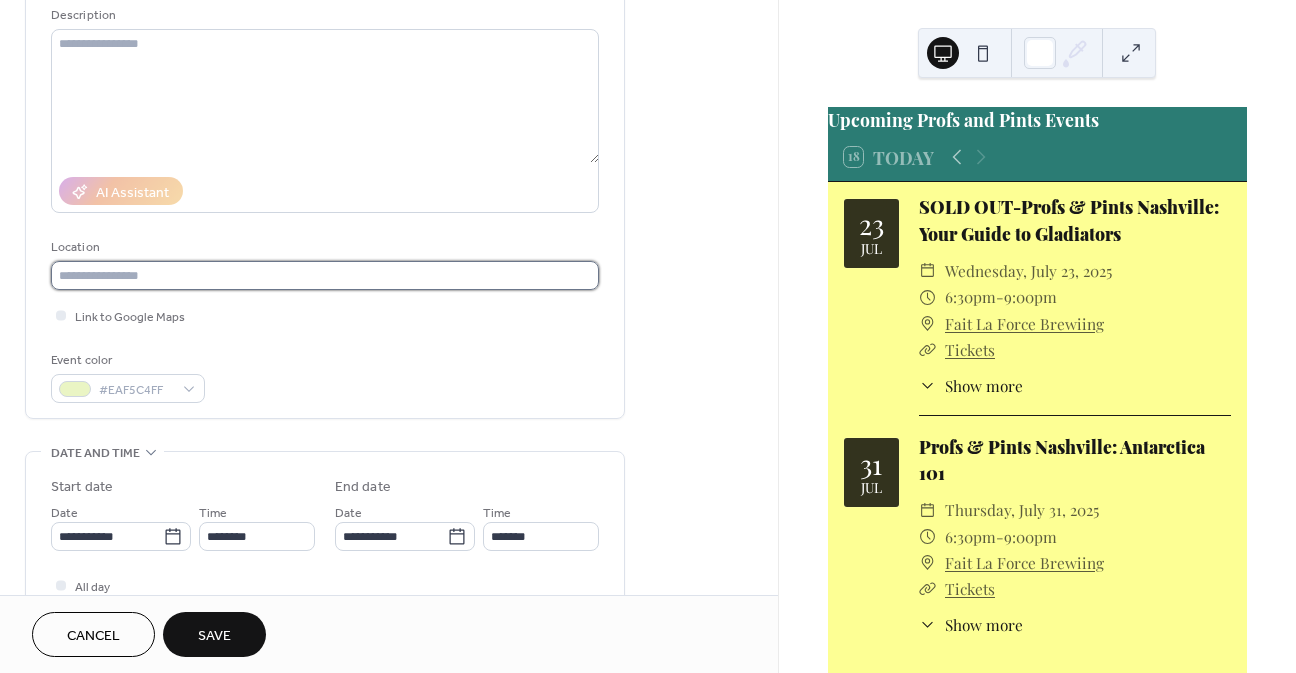click at bounding box center (325, 275) 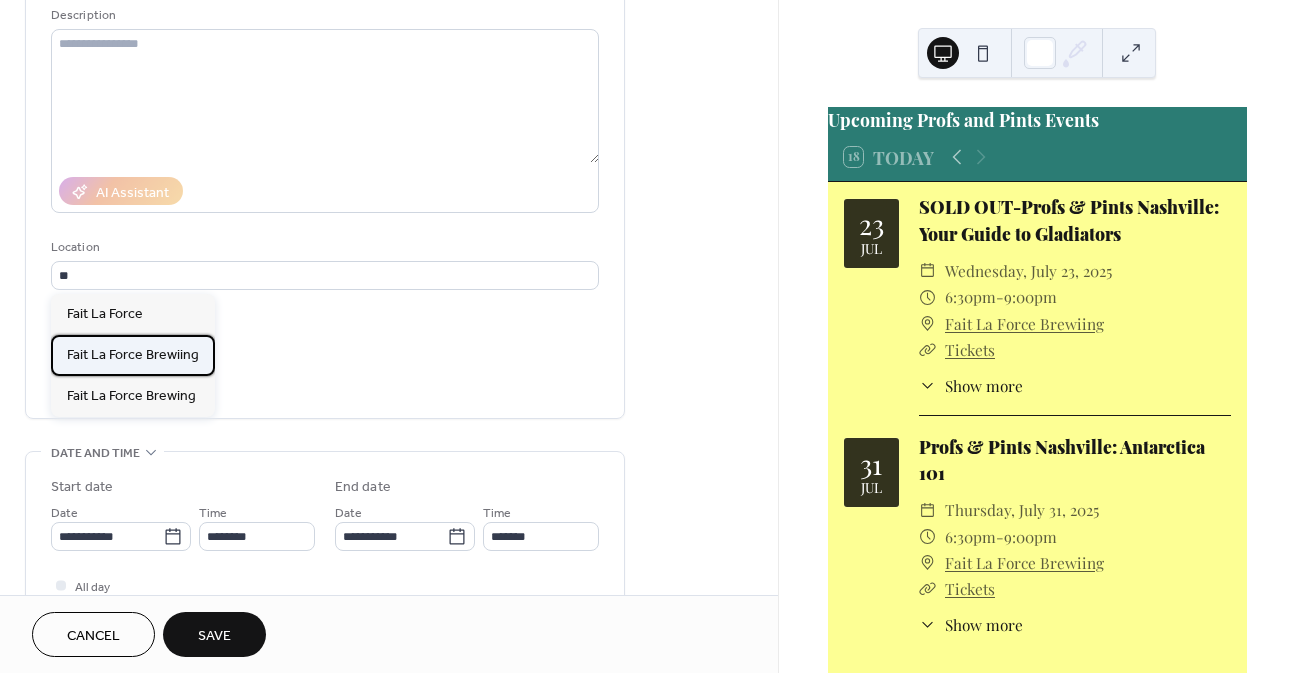 click on "Fait La Force Brewiing" at bounding box center (133, 355) 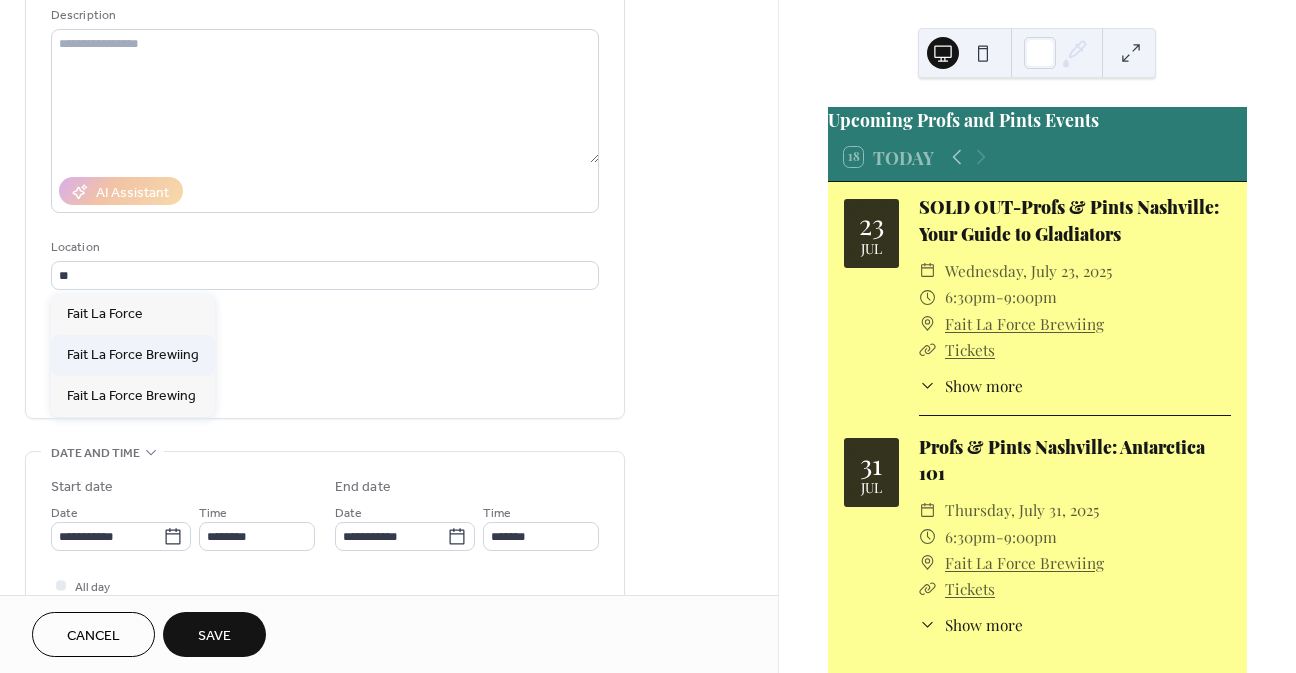 type on "**********" 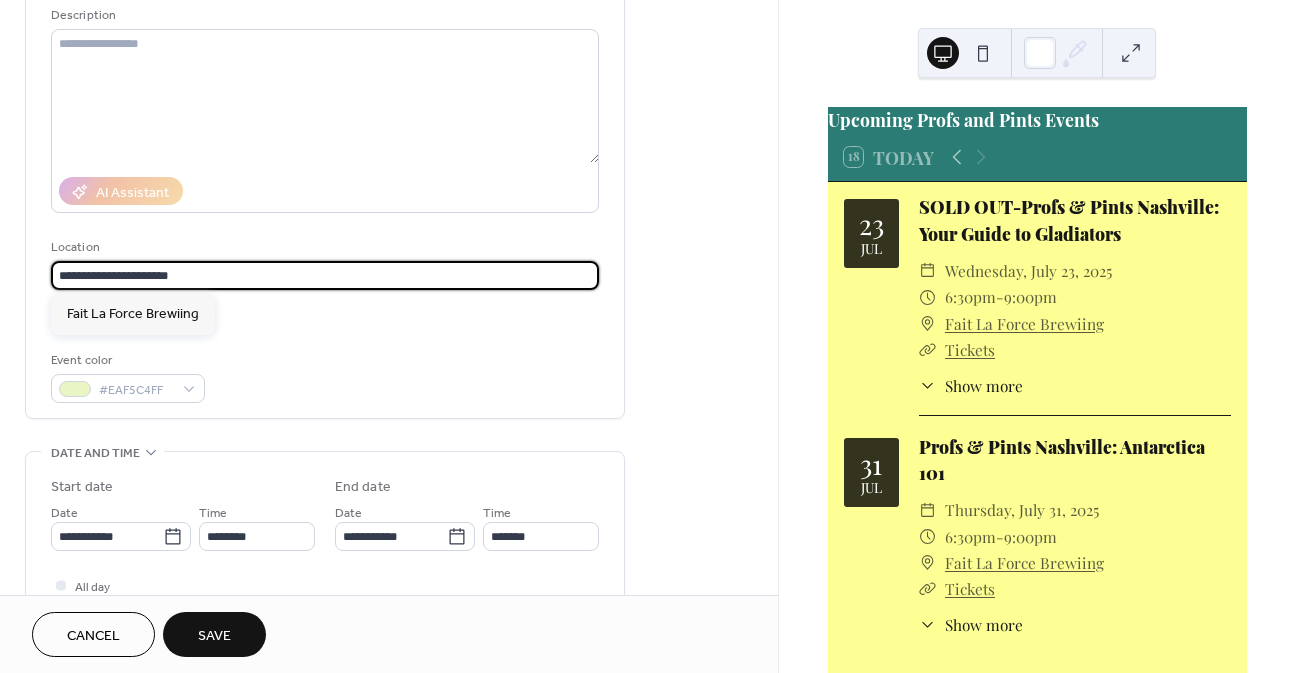 click on "**********" at bounding box center [325, 275] 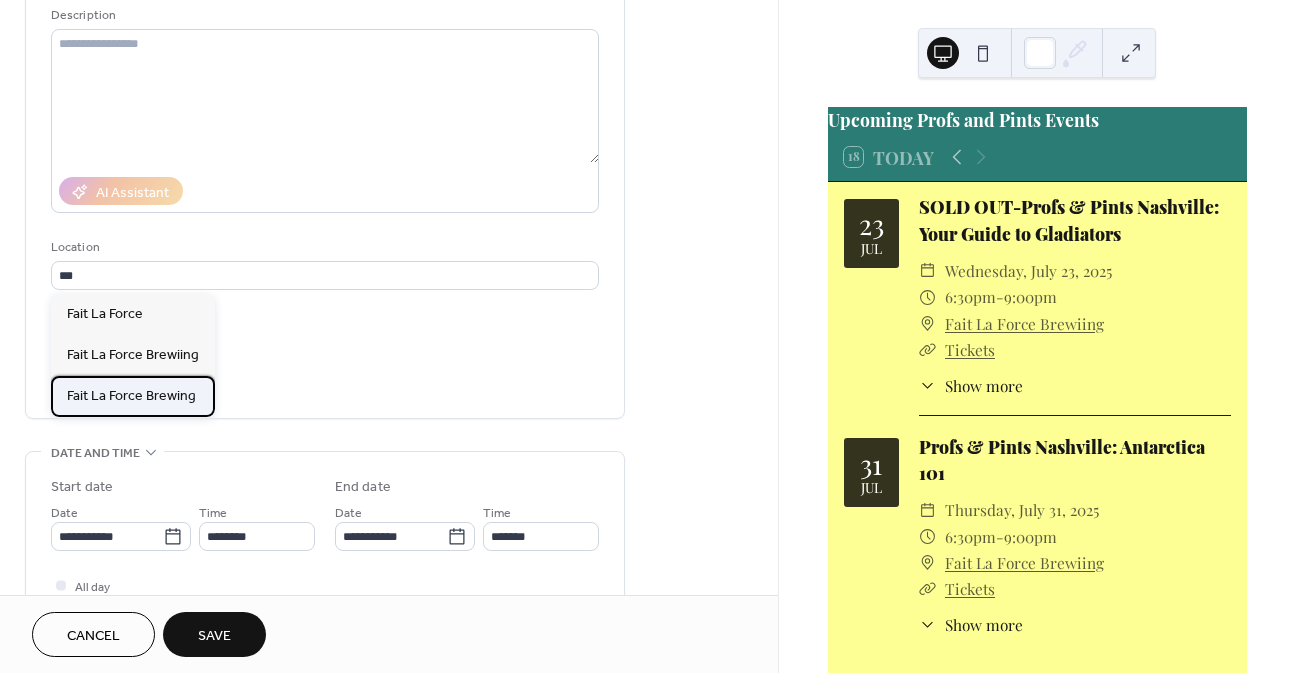 click on "Fait La Force Brewing" at bounding box center (133, 396) 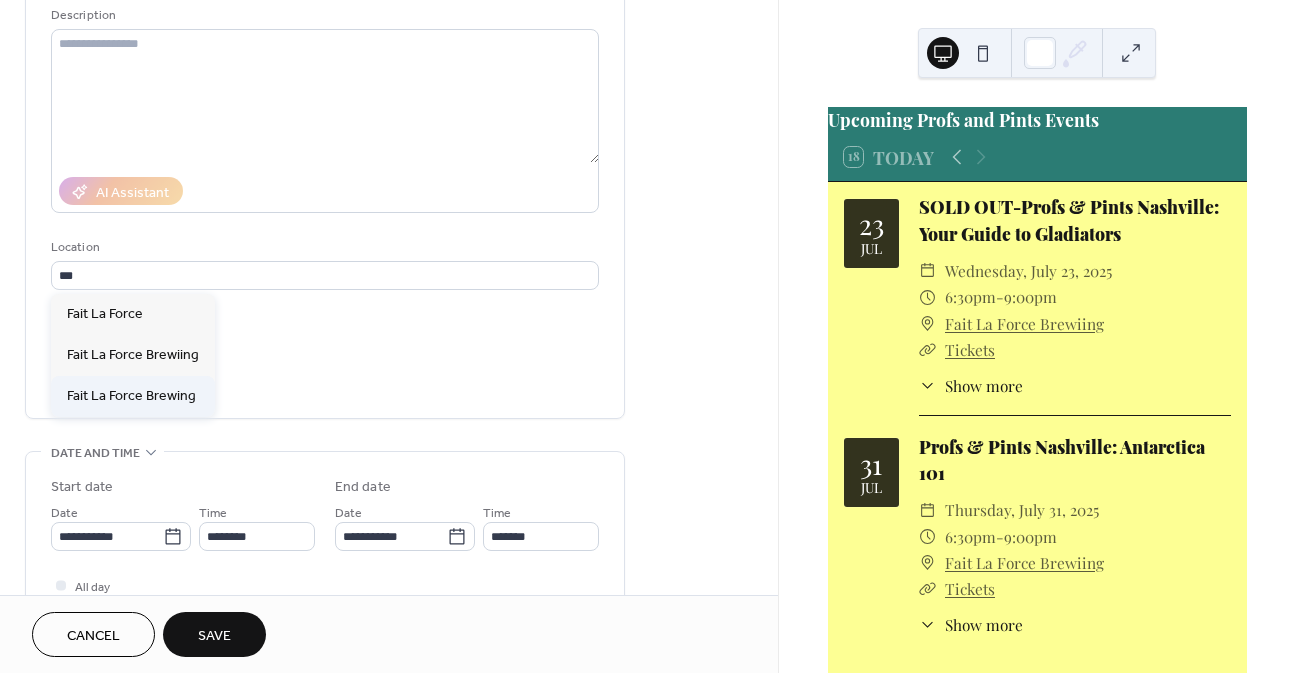 type on "**********" 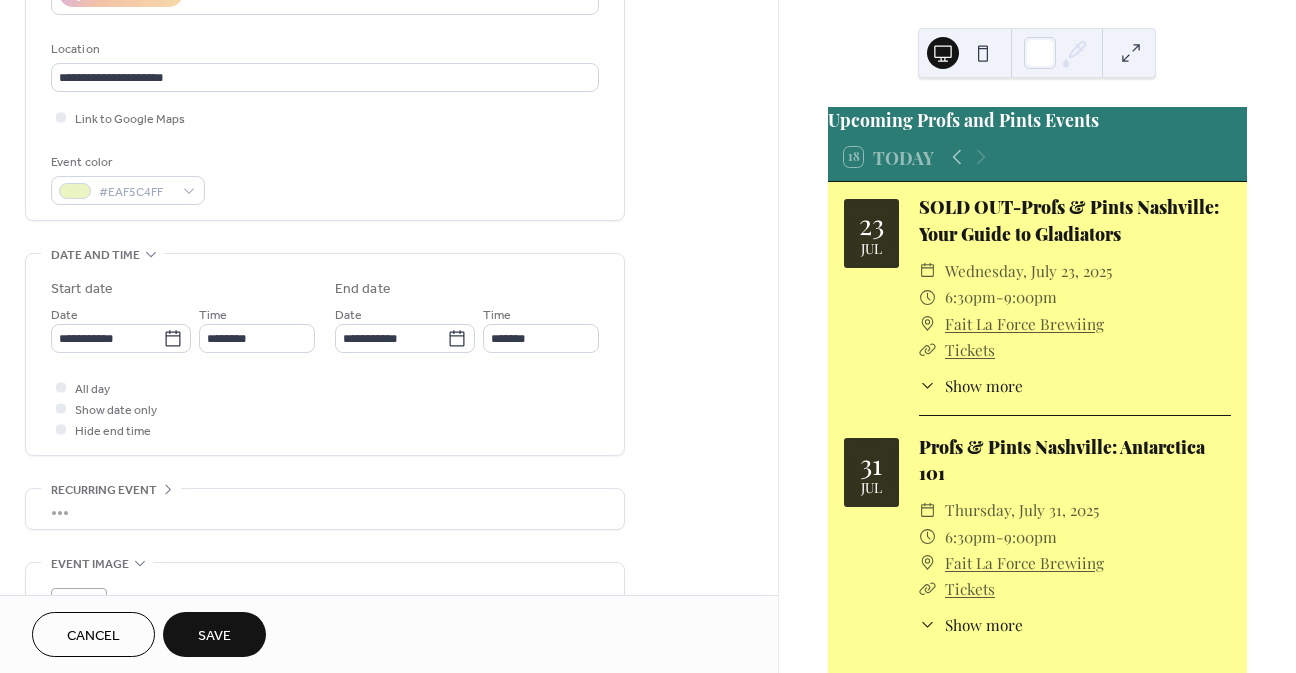 scroll, scrollTop: 400, scrollLeft: 0, axis: vertical 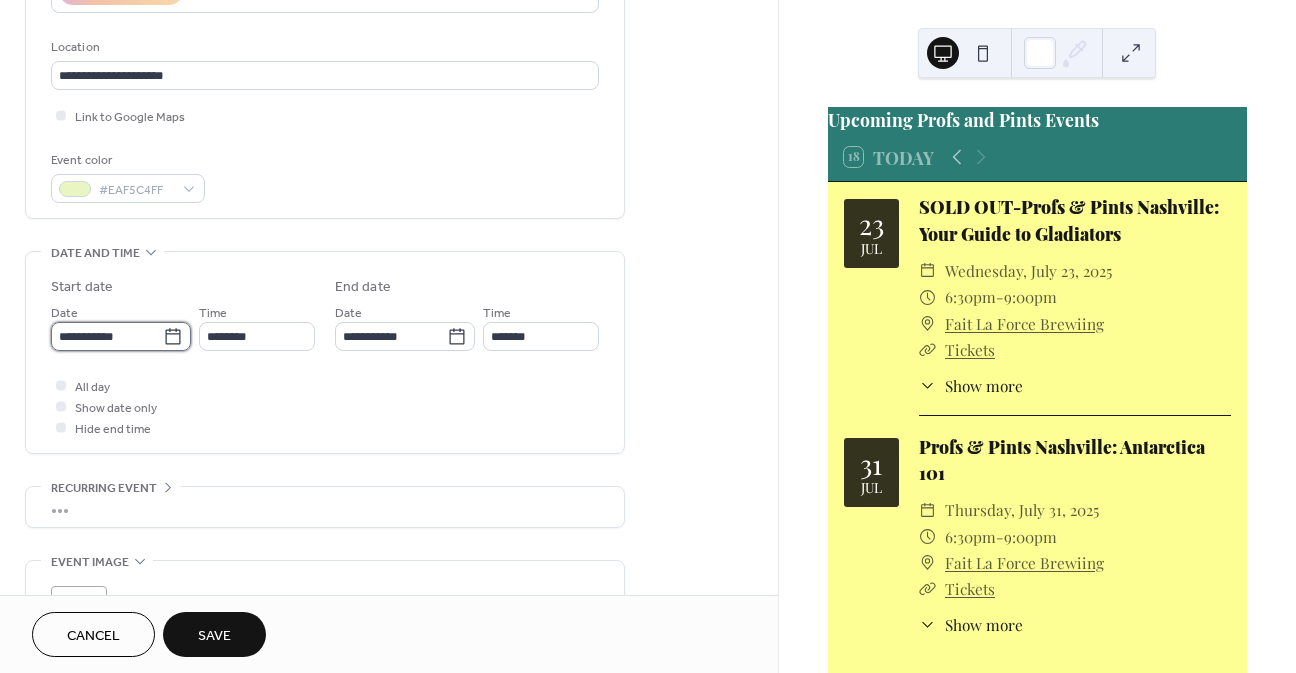 click on "**********" at bounding box center [107, 336] 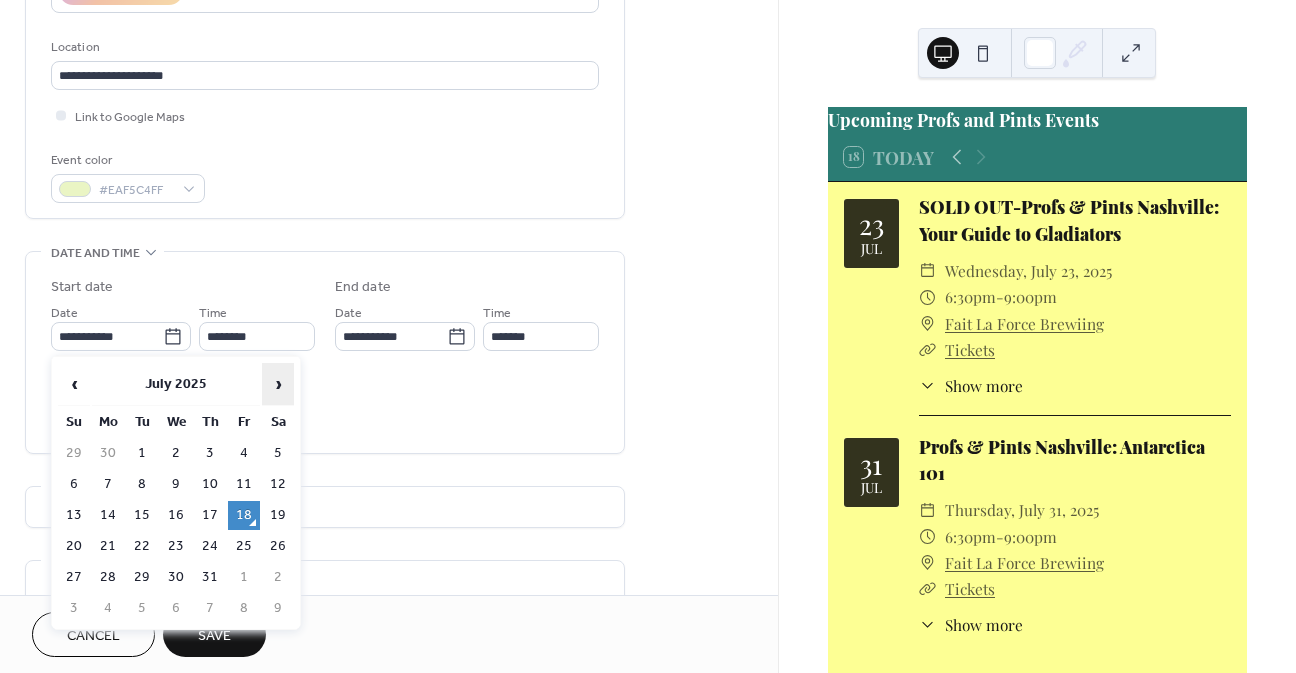 click on "›" at bounding box center (278, 384) 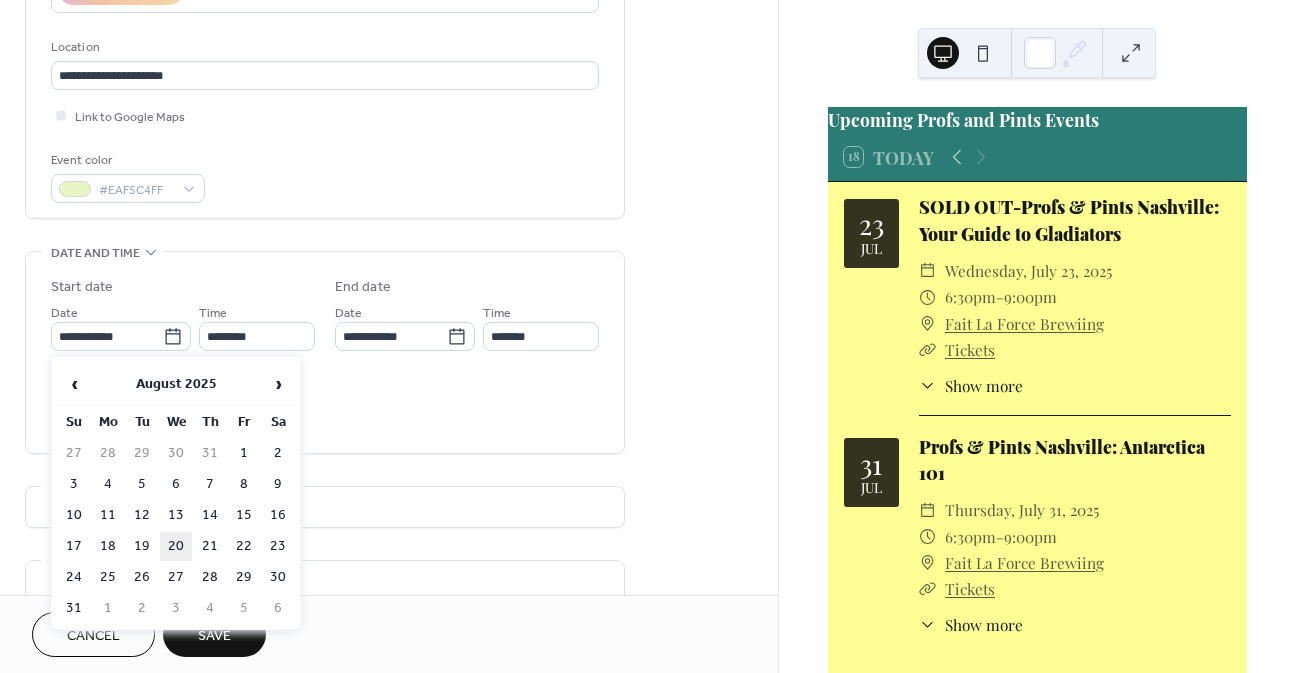 click on "20" at bounding box center [176, 546] 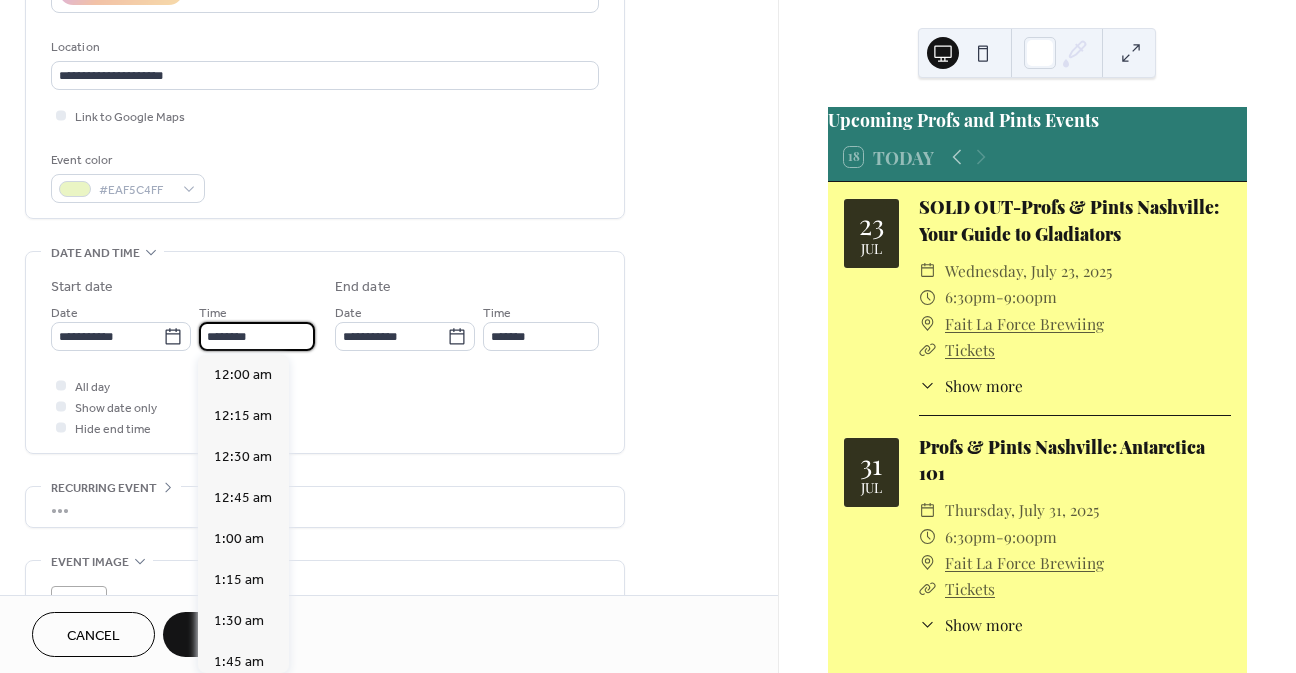 click on "********" at bounding box center [257, 336] 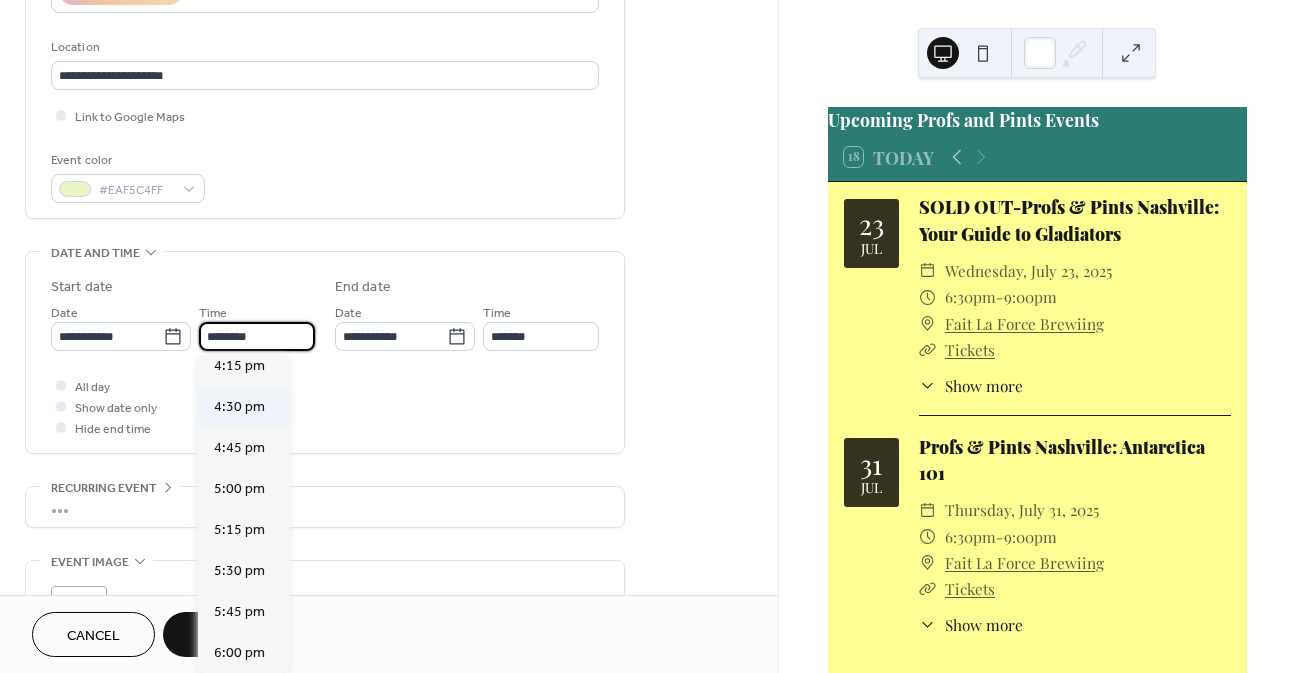 scroll, scrollTop: 2768, scrollLeft: 0, axis: vertical 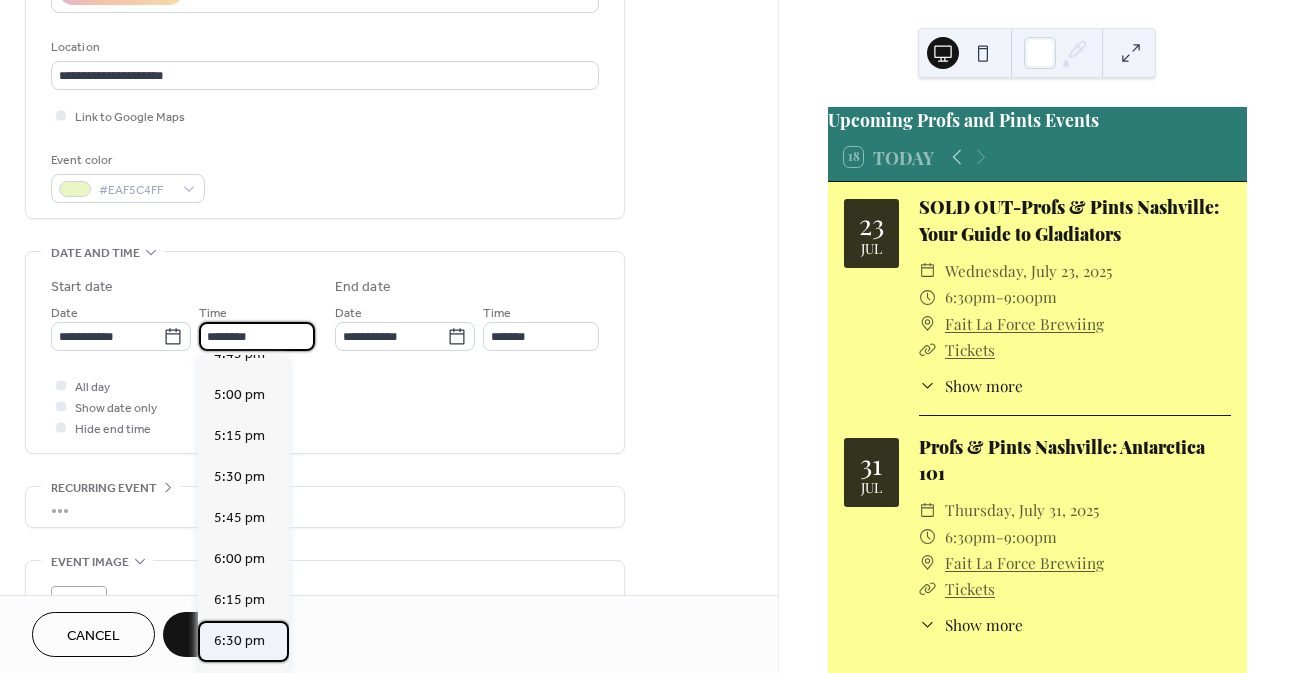 click on "6:30 pm" at bounding box center [239, 641] 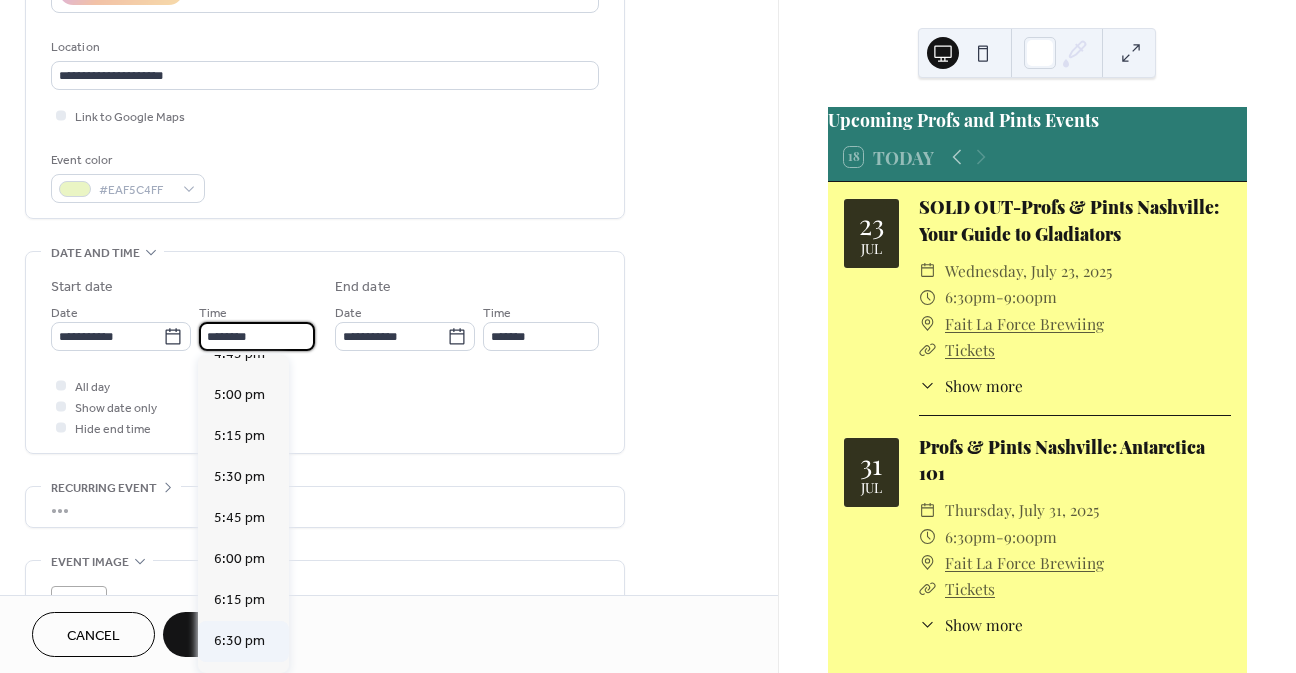 type on "*******" 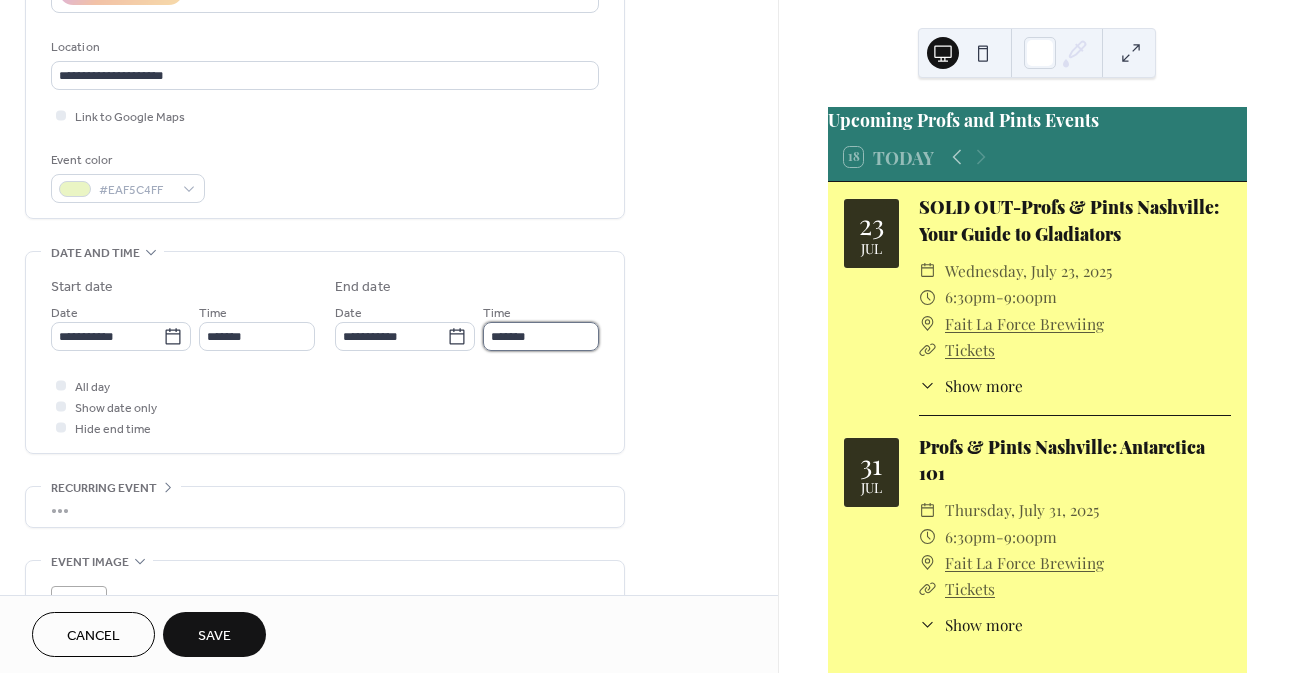 click on "*******" at bounding box center [541, 336] 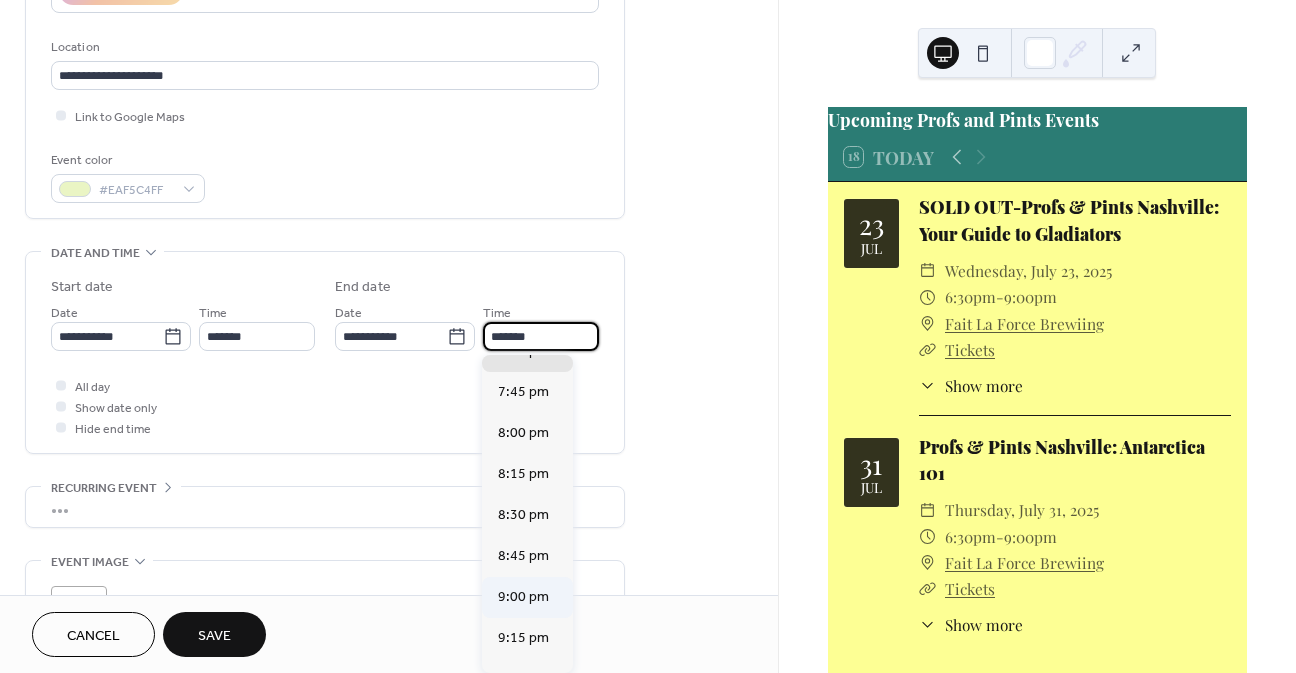 scroll, scrollTop: 200, scrollLeft: 0, axis: vertical 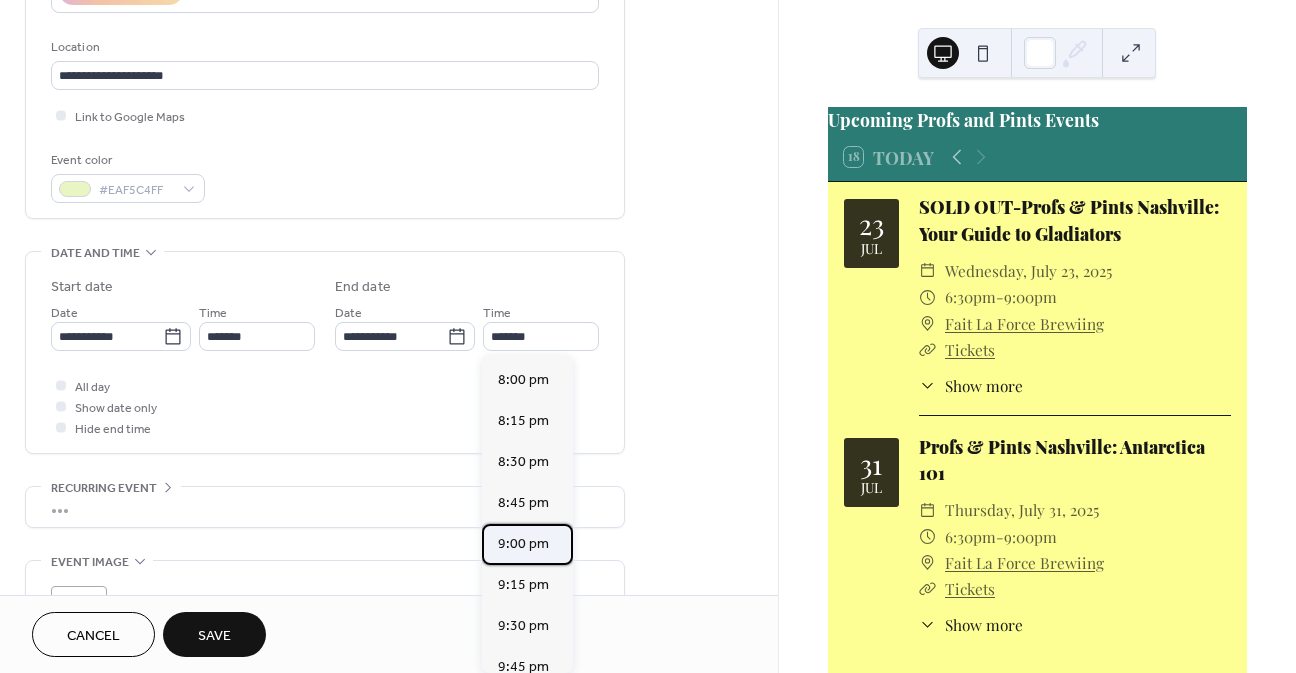 click on "9:00 pm" at bounding box center [523, 544] 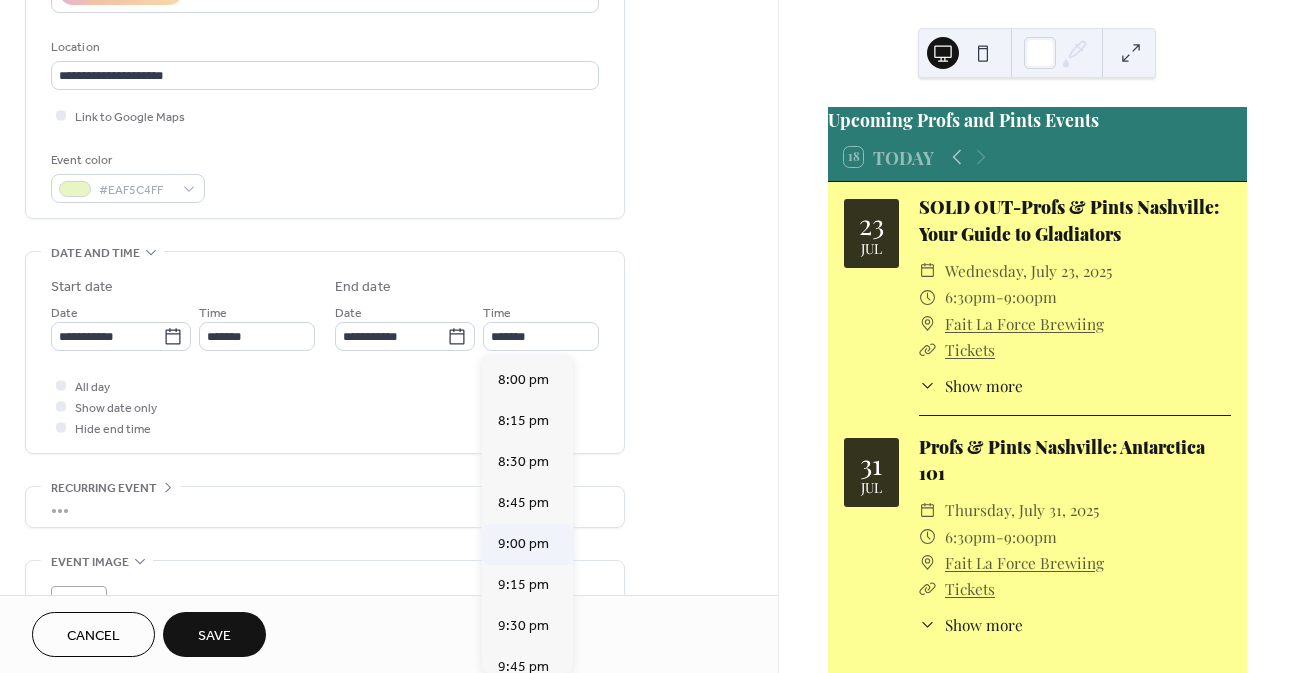type on "*******" 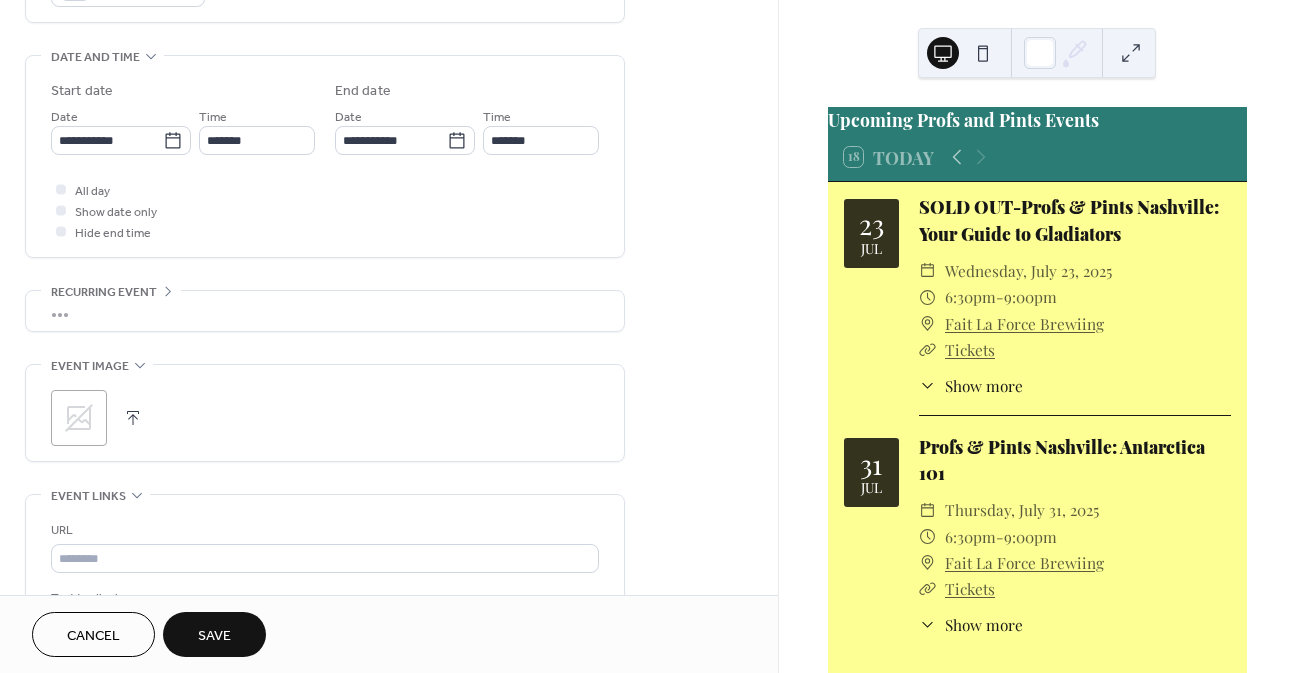 scroll, scrollTop: 600, scrollLeft: 0, axis: vertical 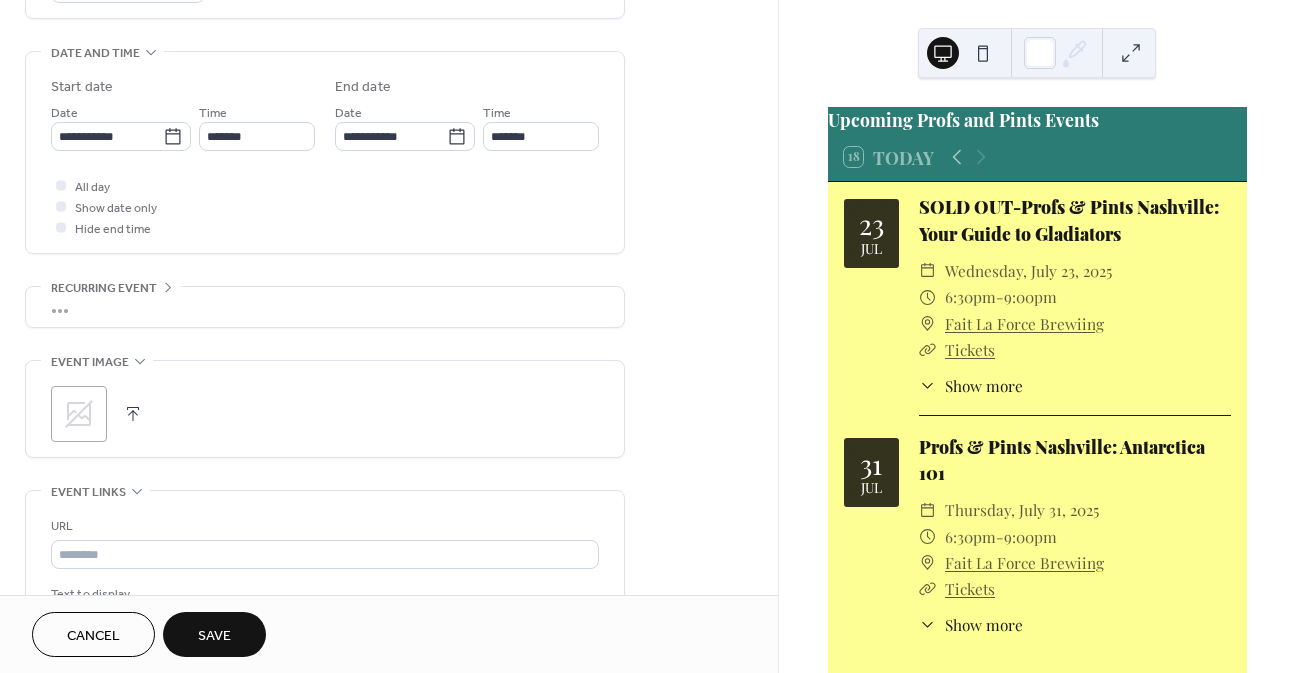 click 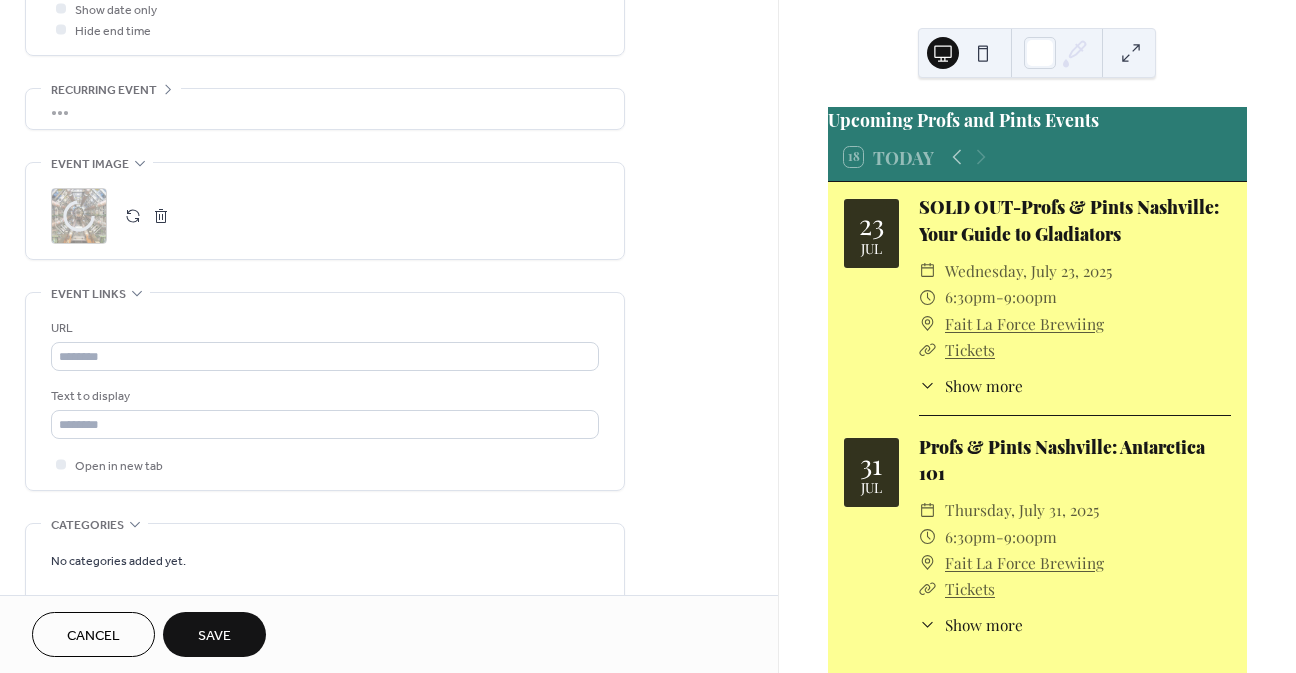 scroll, scrollTop: 800, scrollLeft: 0, axis: vertical 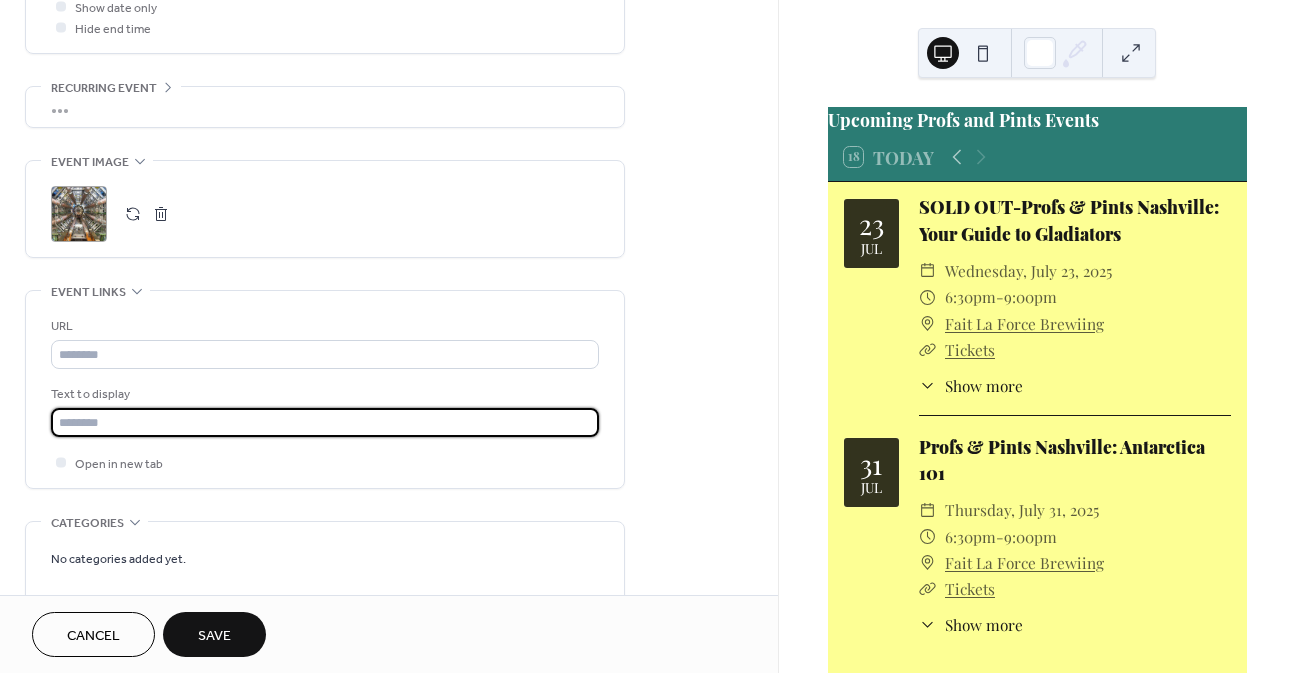 click at bounding box center (325, 422) 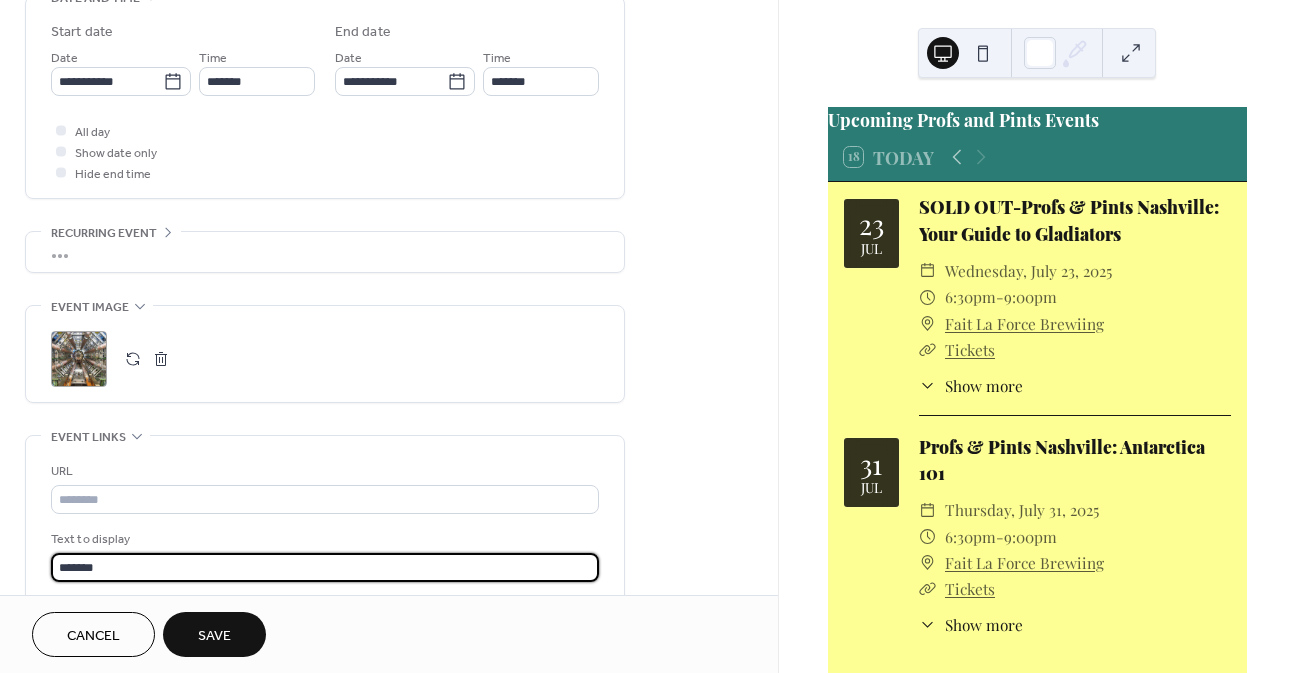 scroll, scrollTop: 600, scrollLeft: 0, axis: vertical 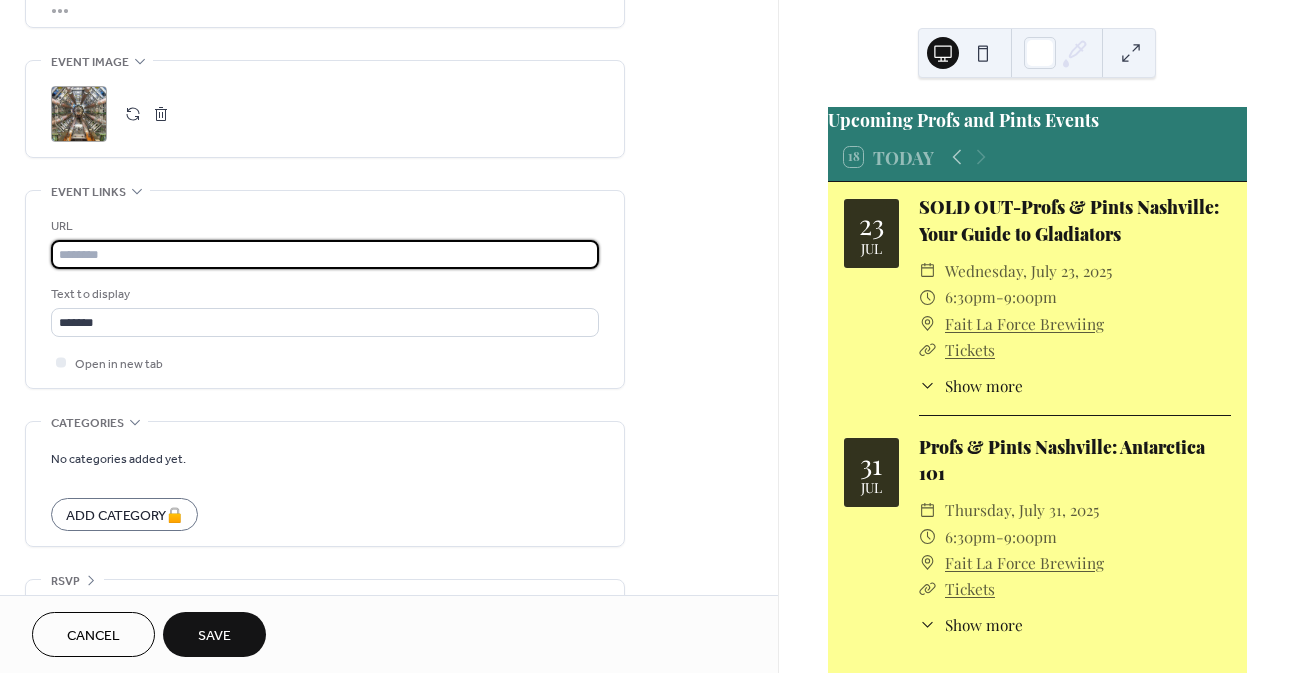 paste on "**********" 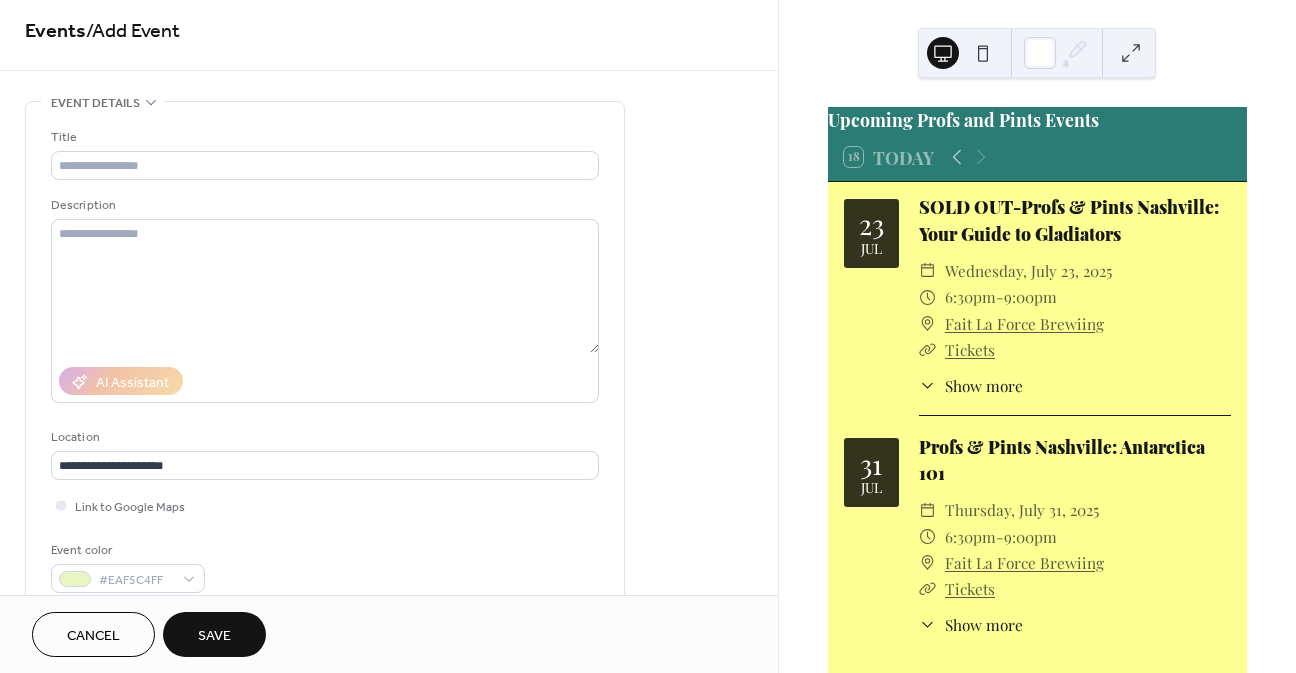 scroll, scrollTop: 0, scrollLeft: 0, axis: both 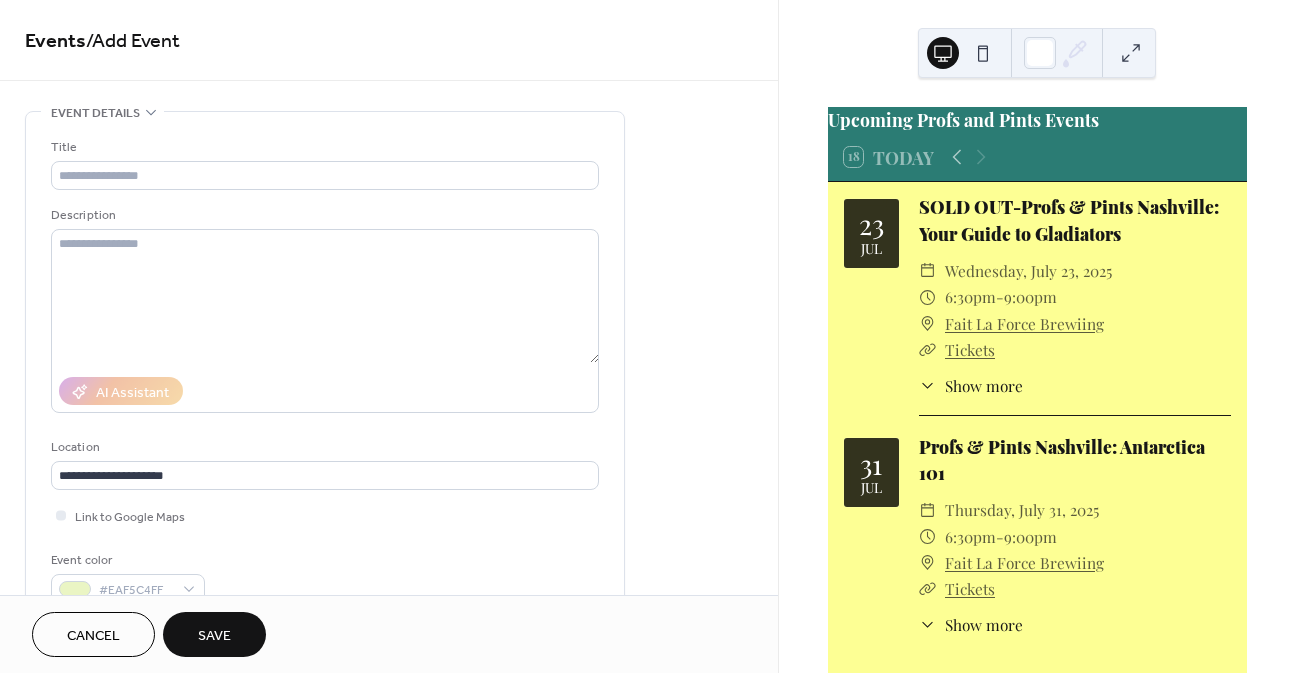 type on "**********" 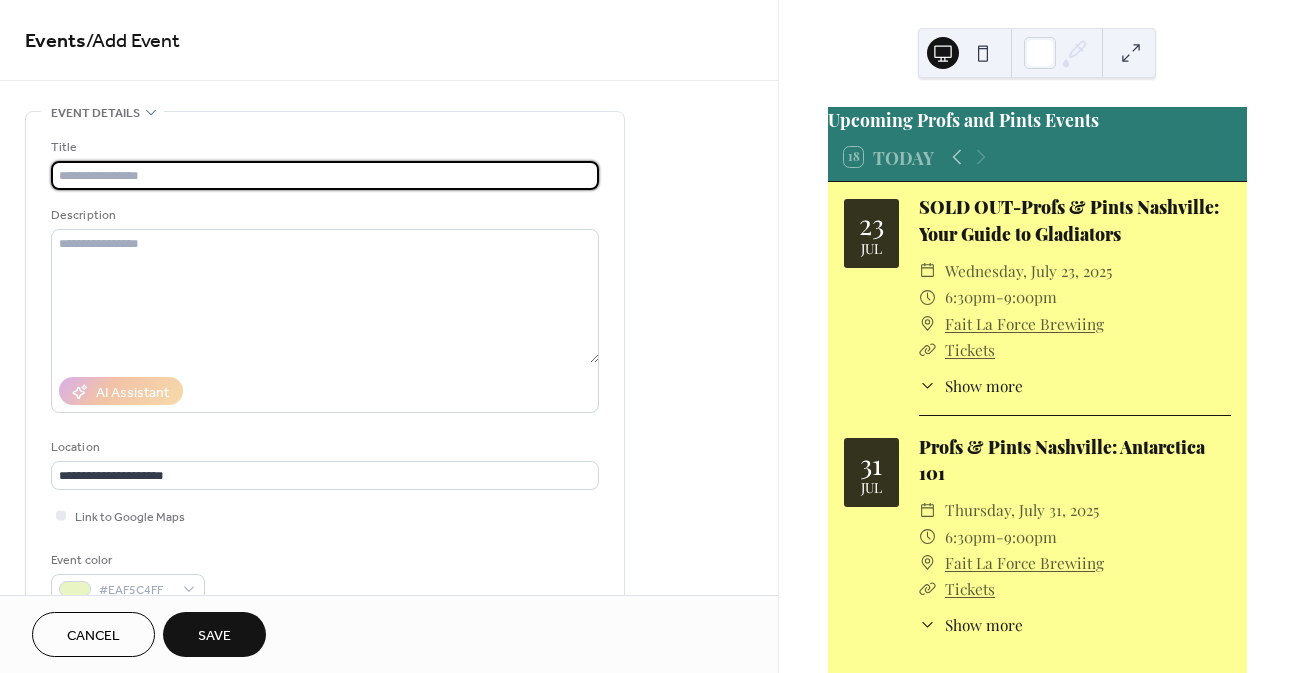 paste on "**********" 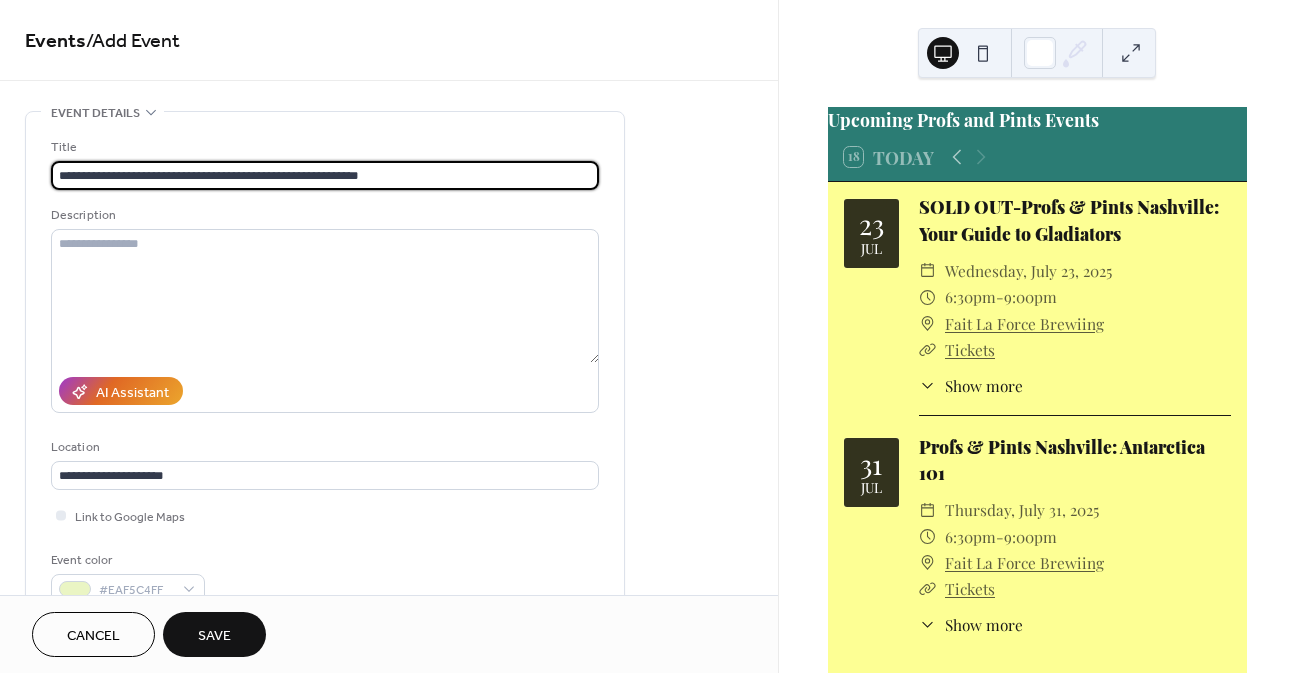 type on "**********" 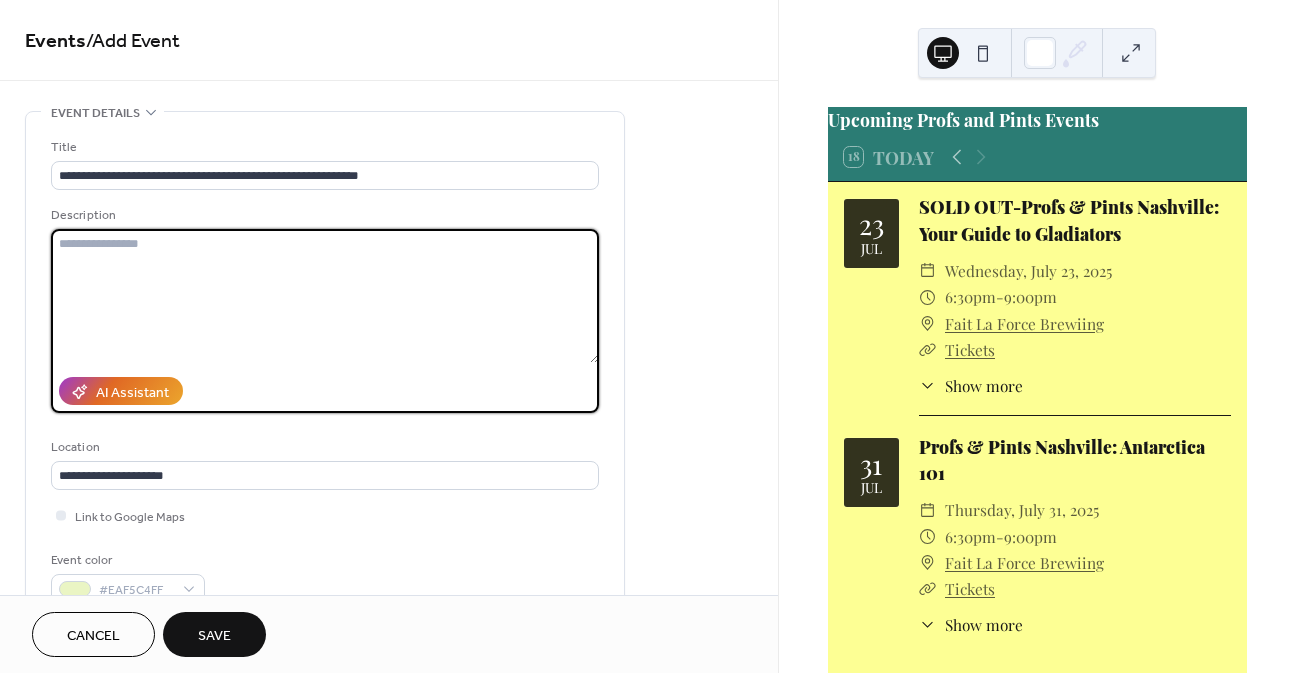 paste on "**********" 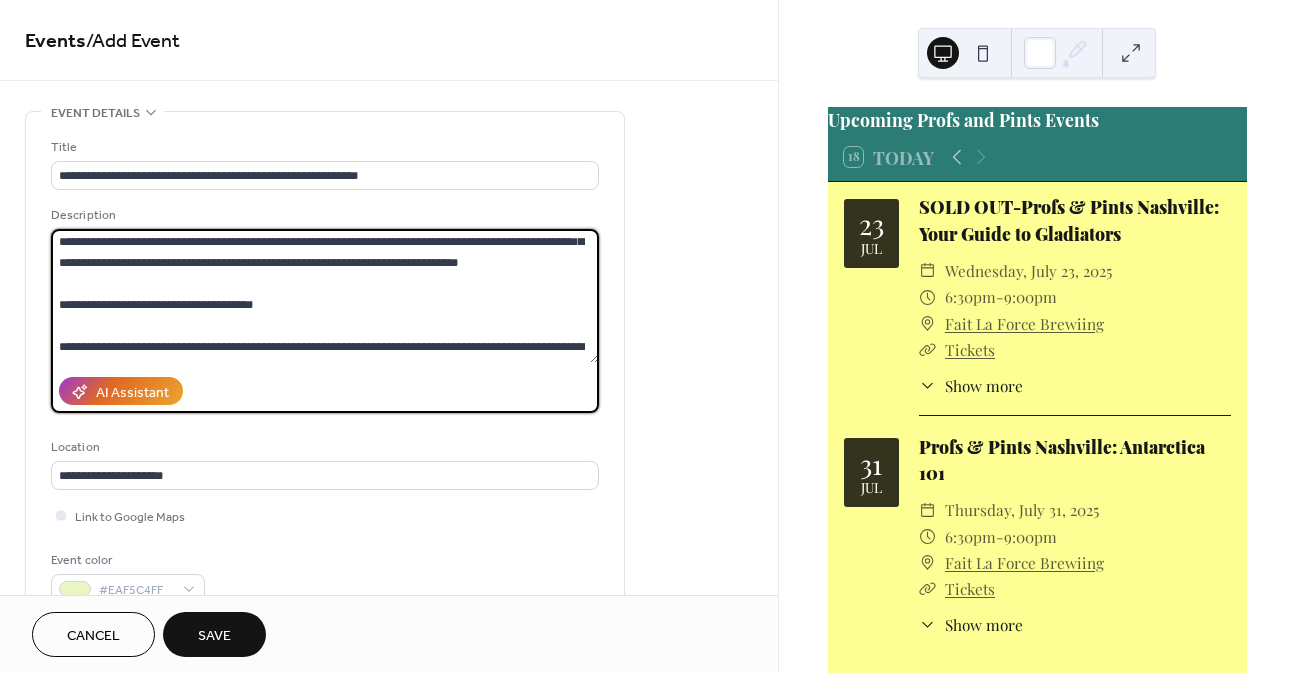 scroll, scrollTop: 0, scrollLeft: 0, axis: both 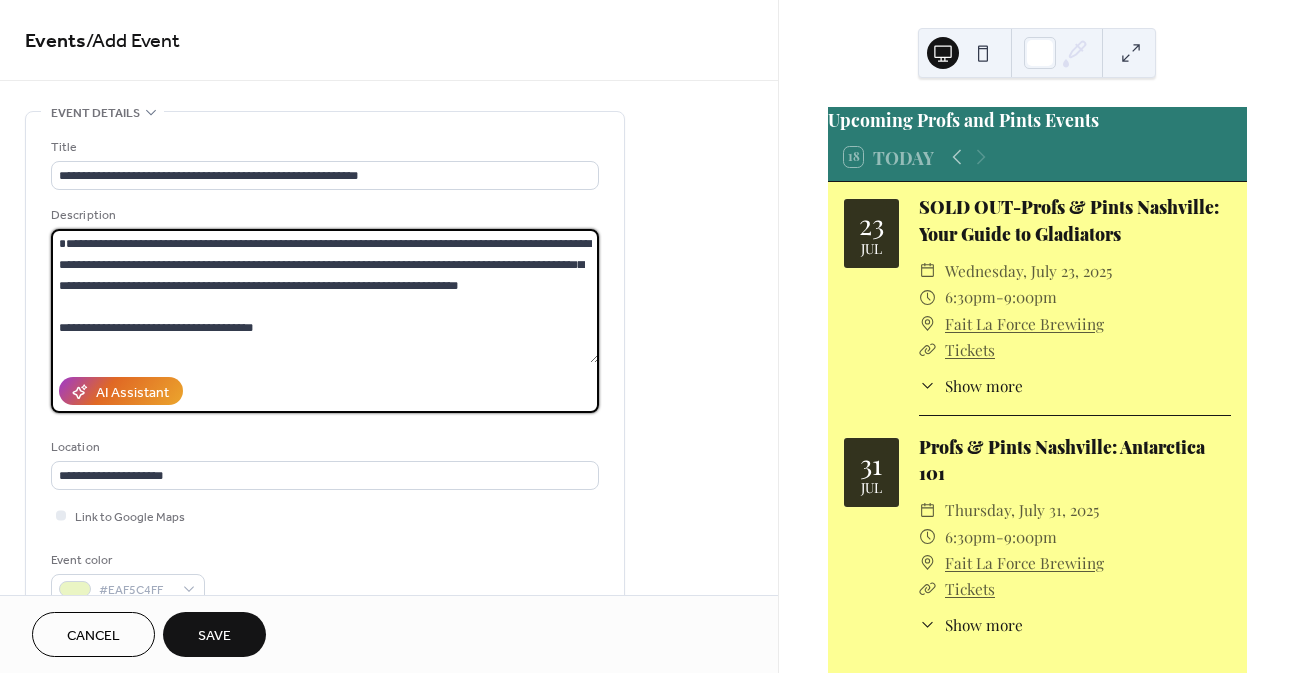 click at bounding box center (325, 296) 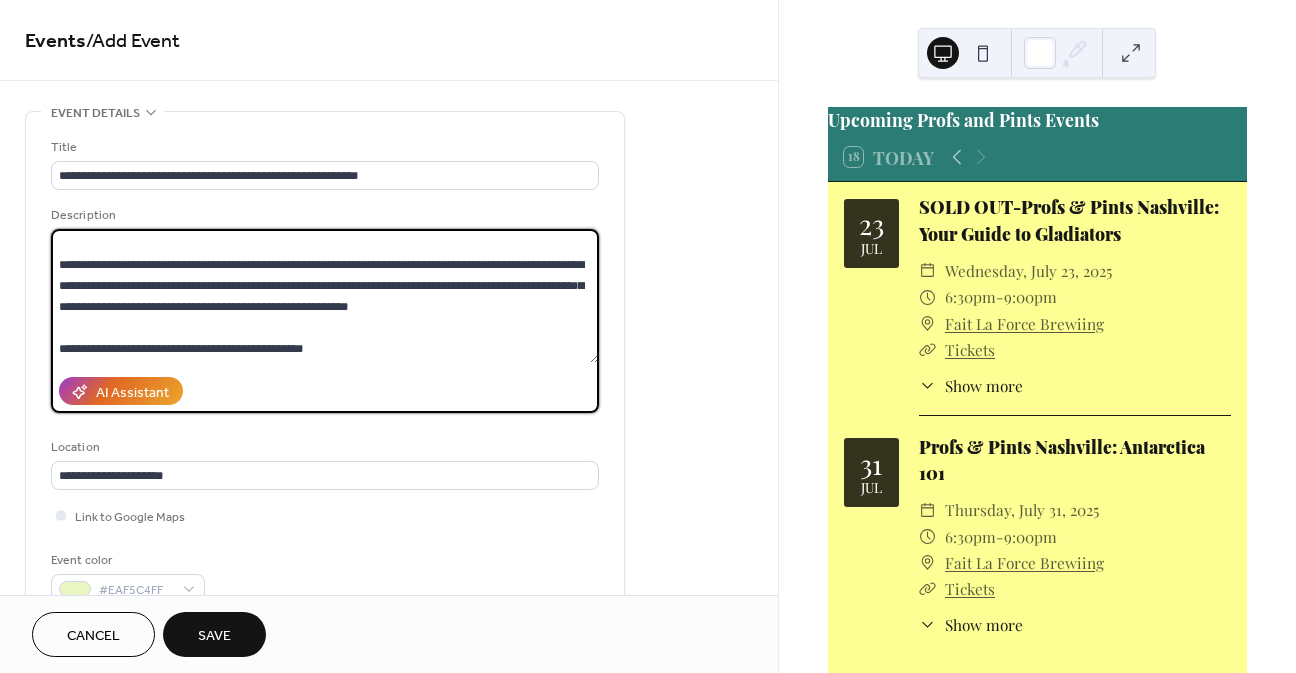 scroll, scrollTop: 693, scrollLeft: 0, axis: vertical 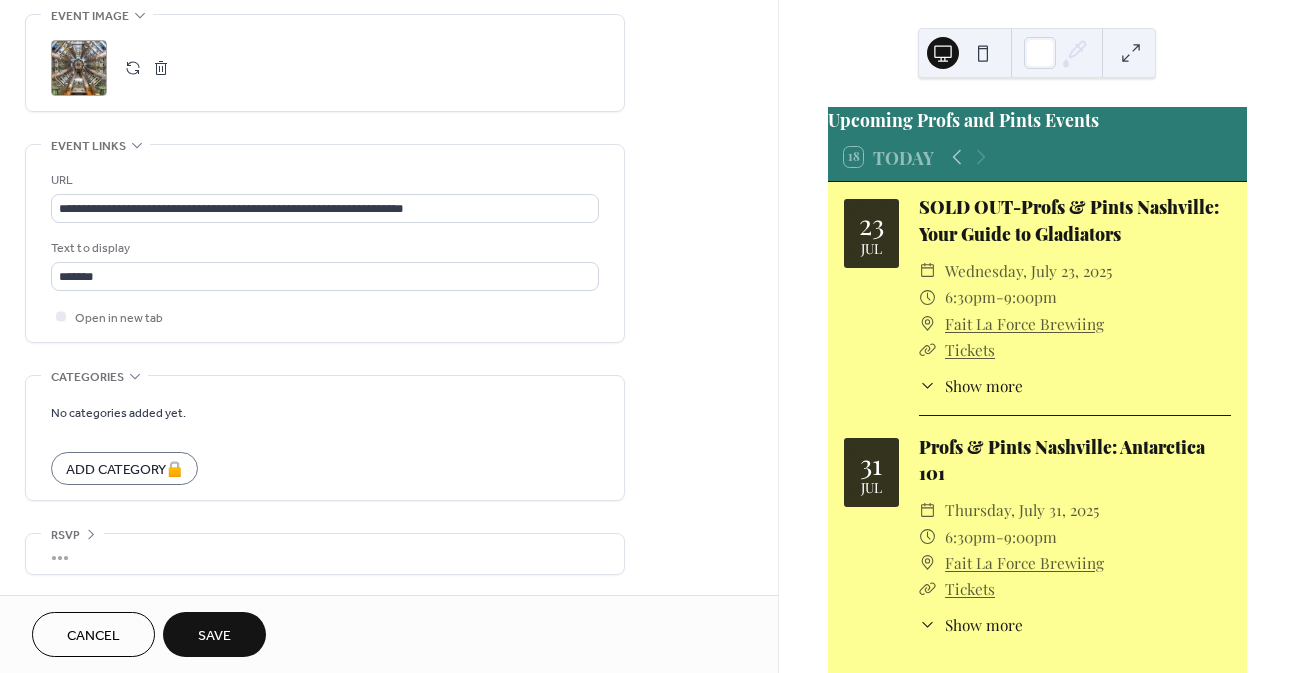 type on "**********" 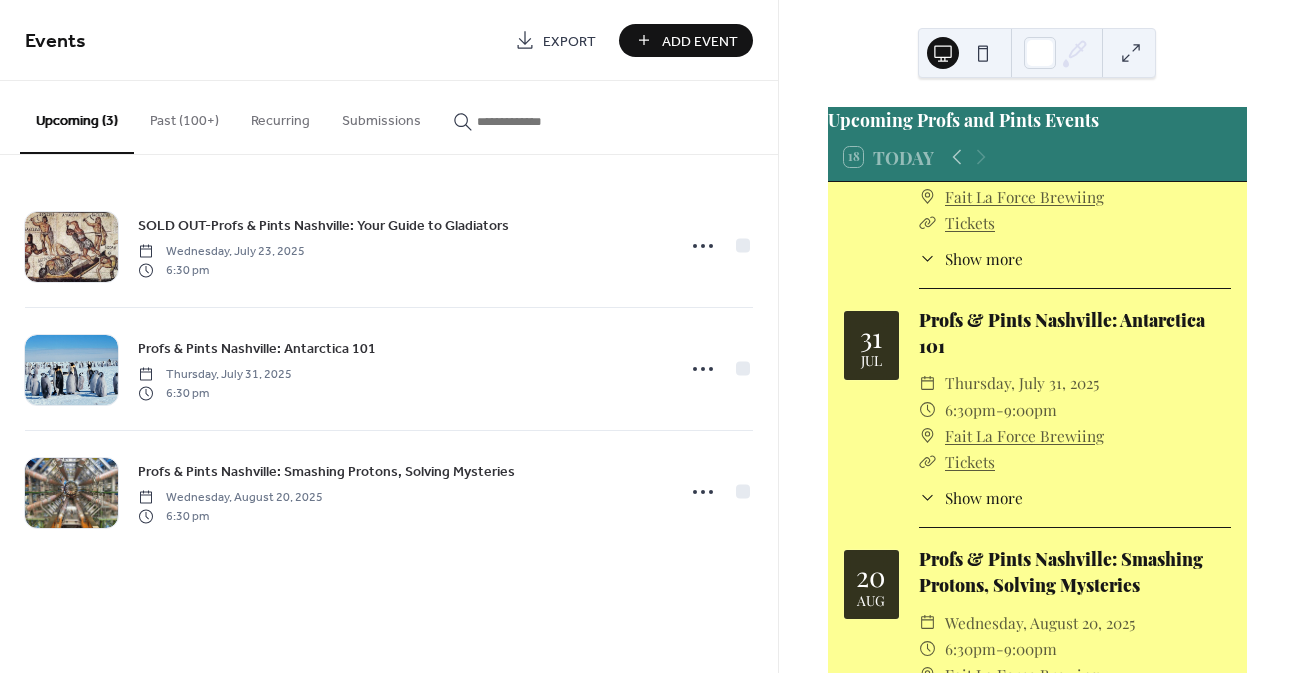 scroll, scrollTop: 139, scrollLeft: 0, axis: vertical 